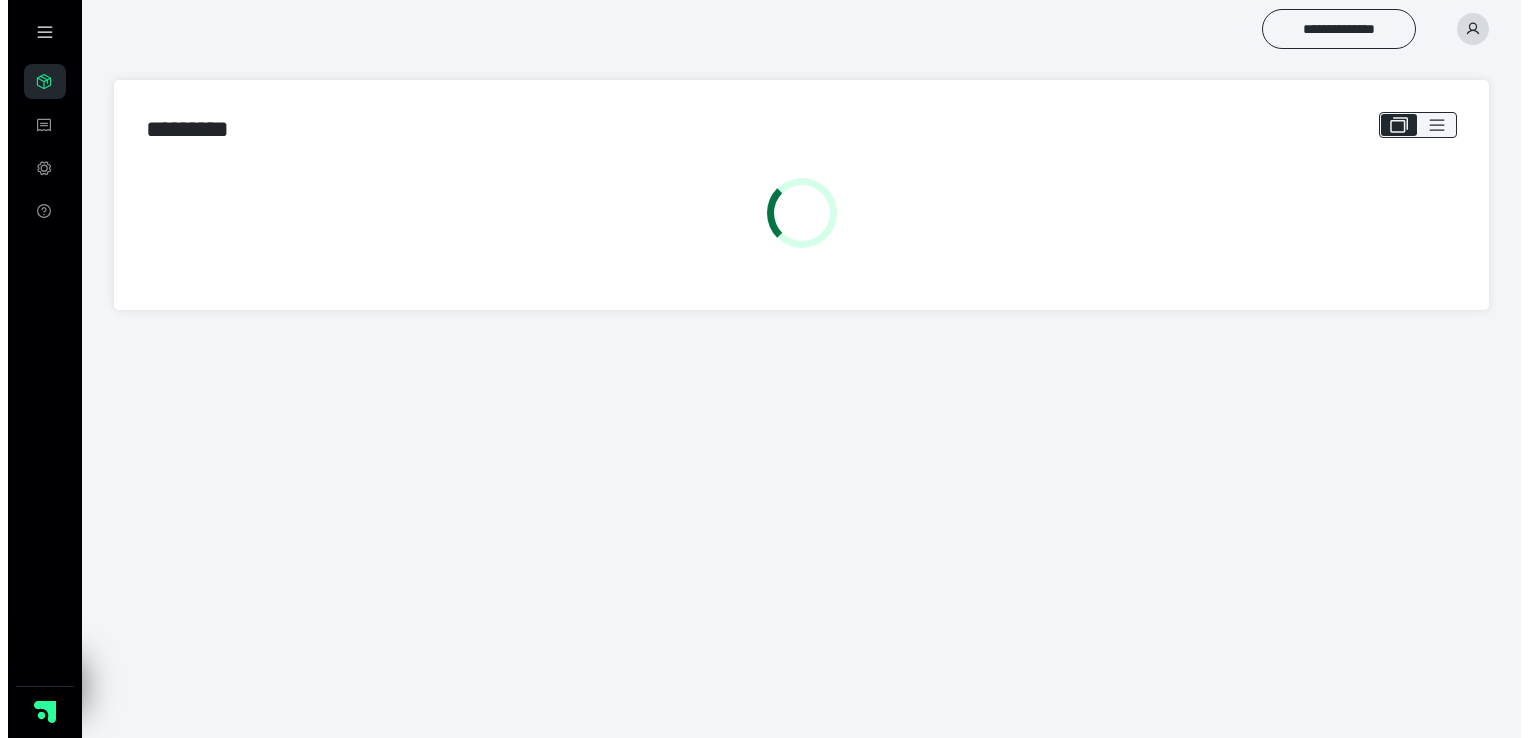 scroll, scrollTop: 0, scrollLeft: 0, axis: both 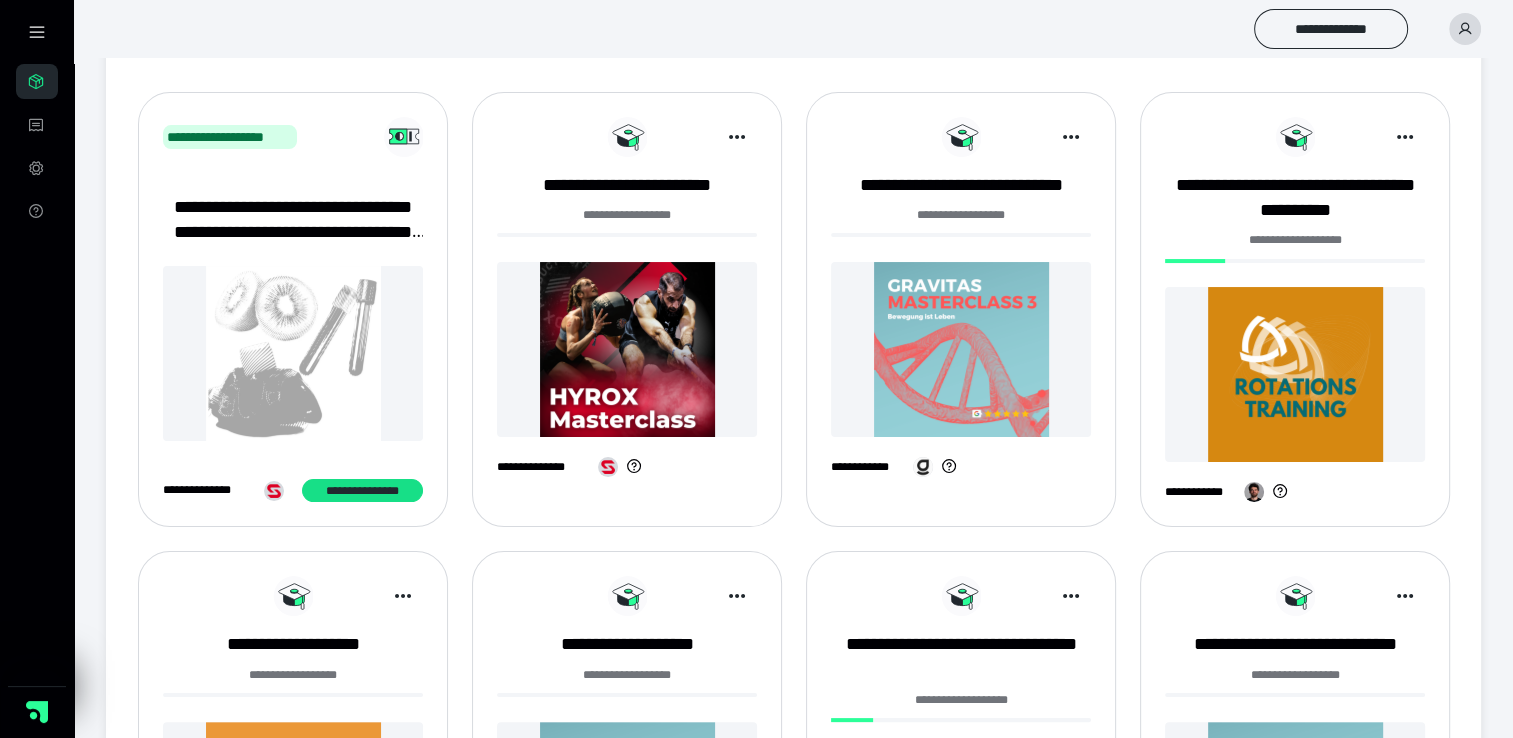 click at bounding box center (961, 349) 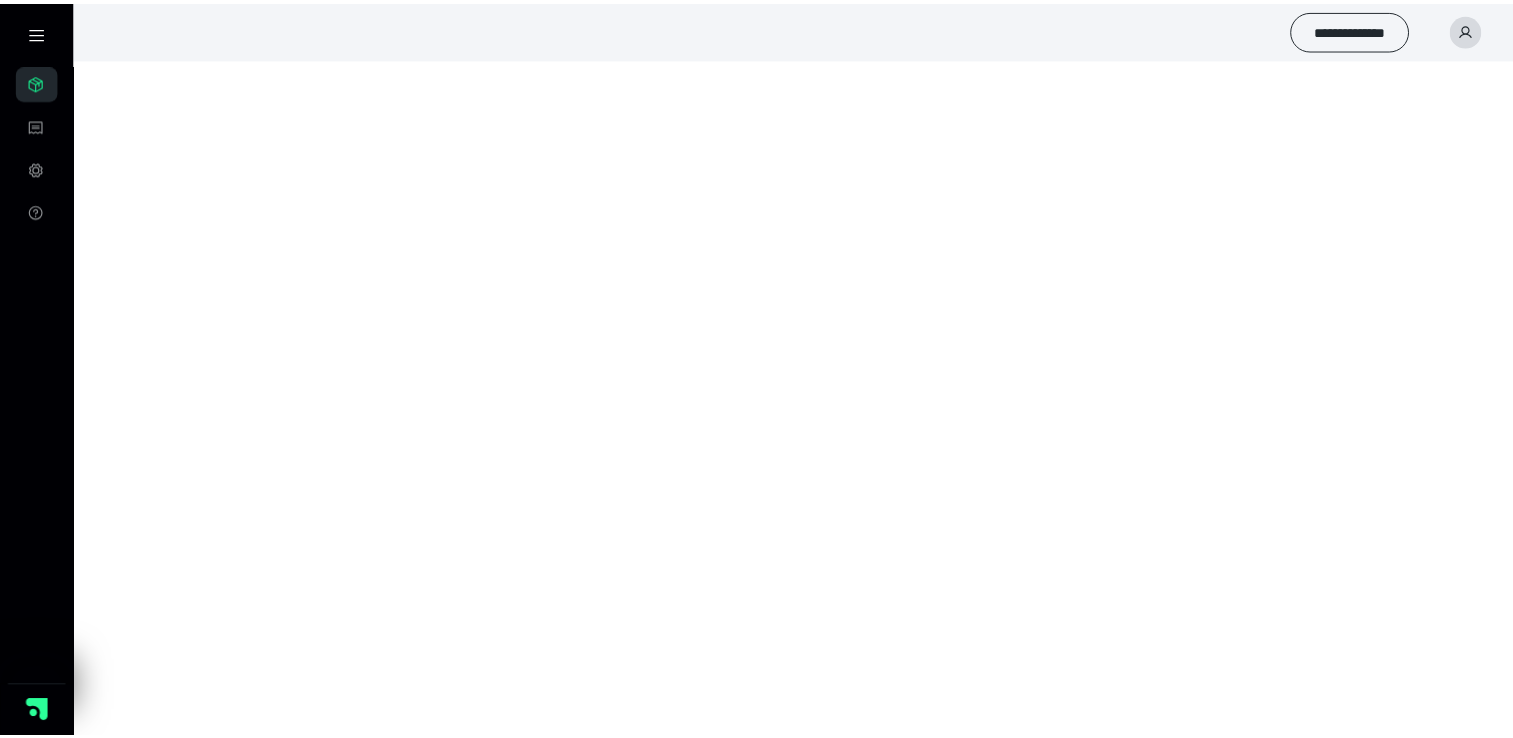 scroll, scrollTop: 0, scrollLeft: 0, axis: both 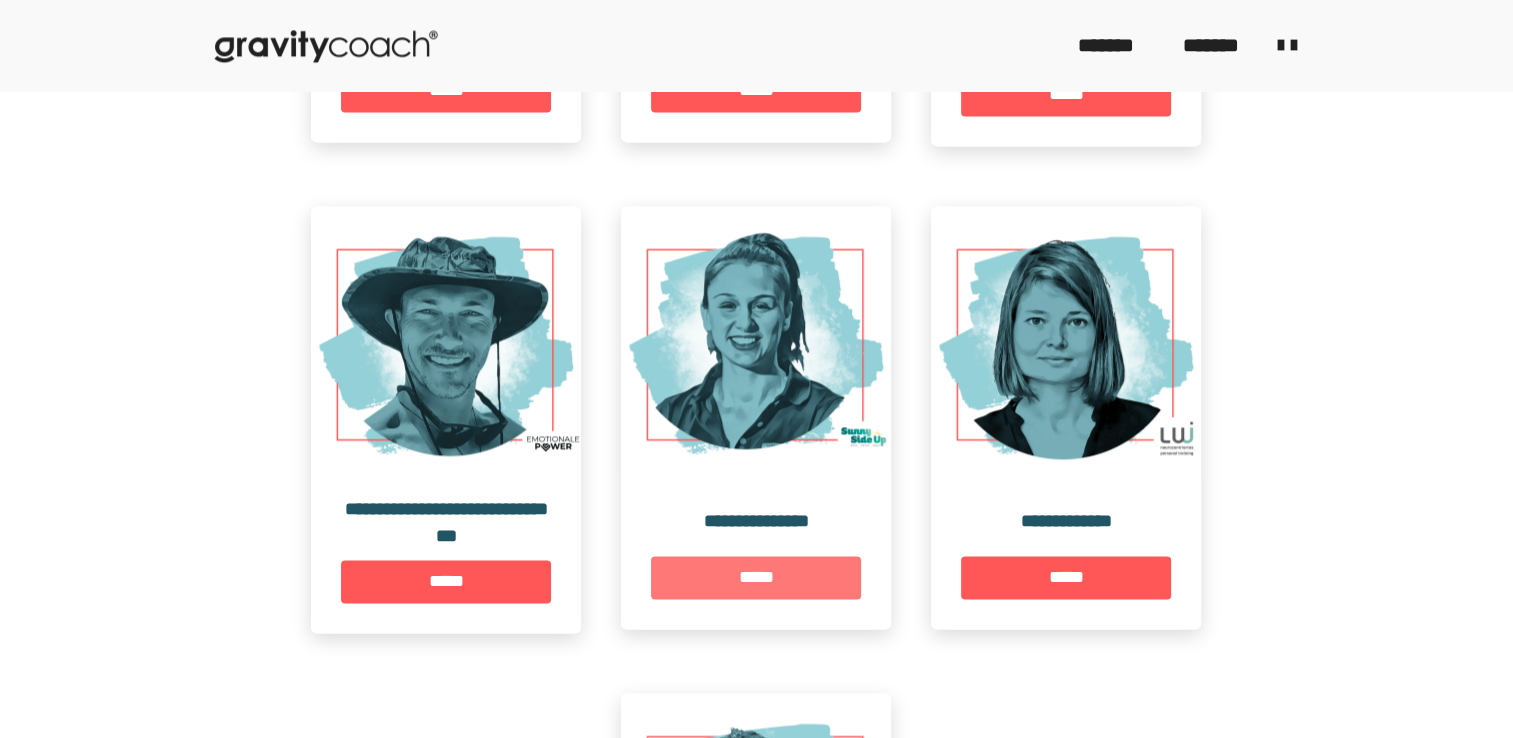 click on "*****" at bounding box center [756, 577] 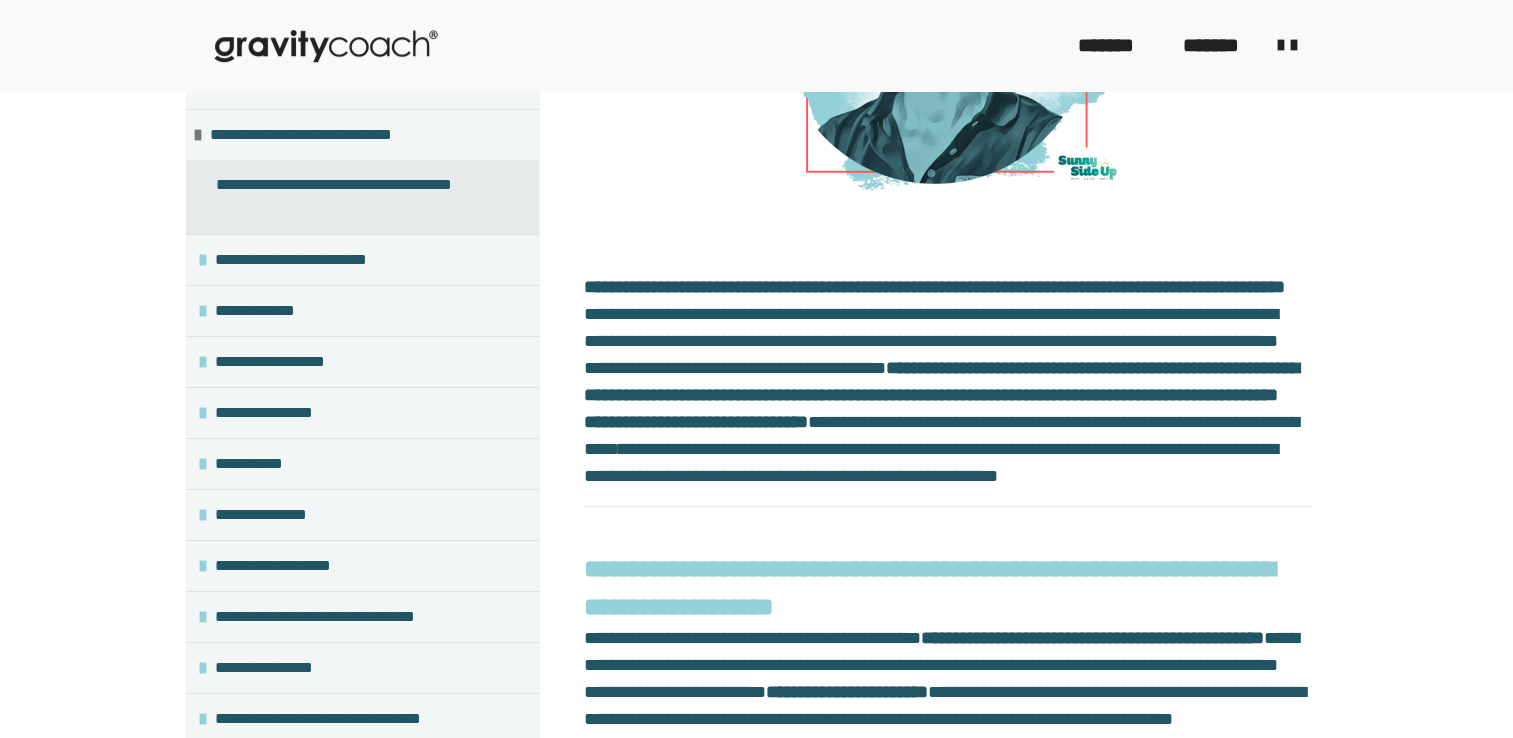 scroll, scrollTop: 661, scrollLeft: 0, axis: vertical 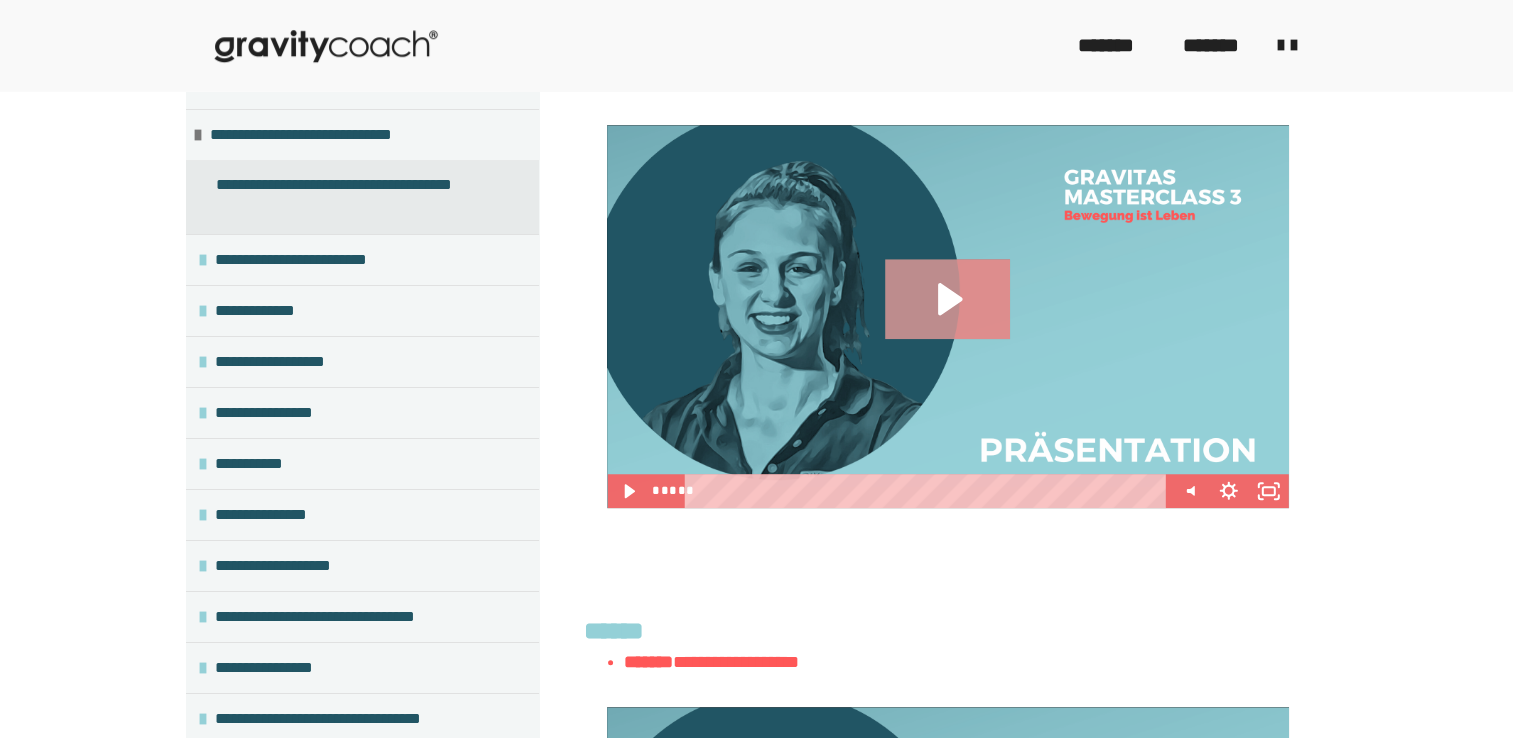 click 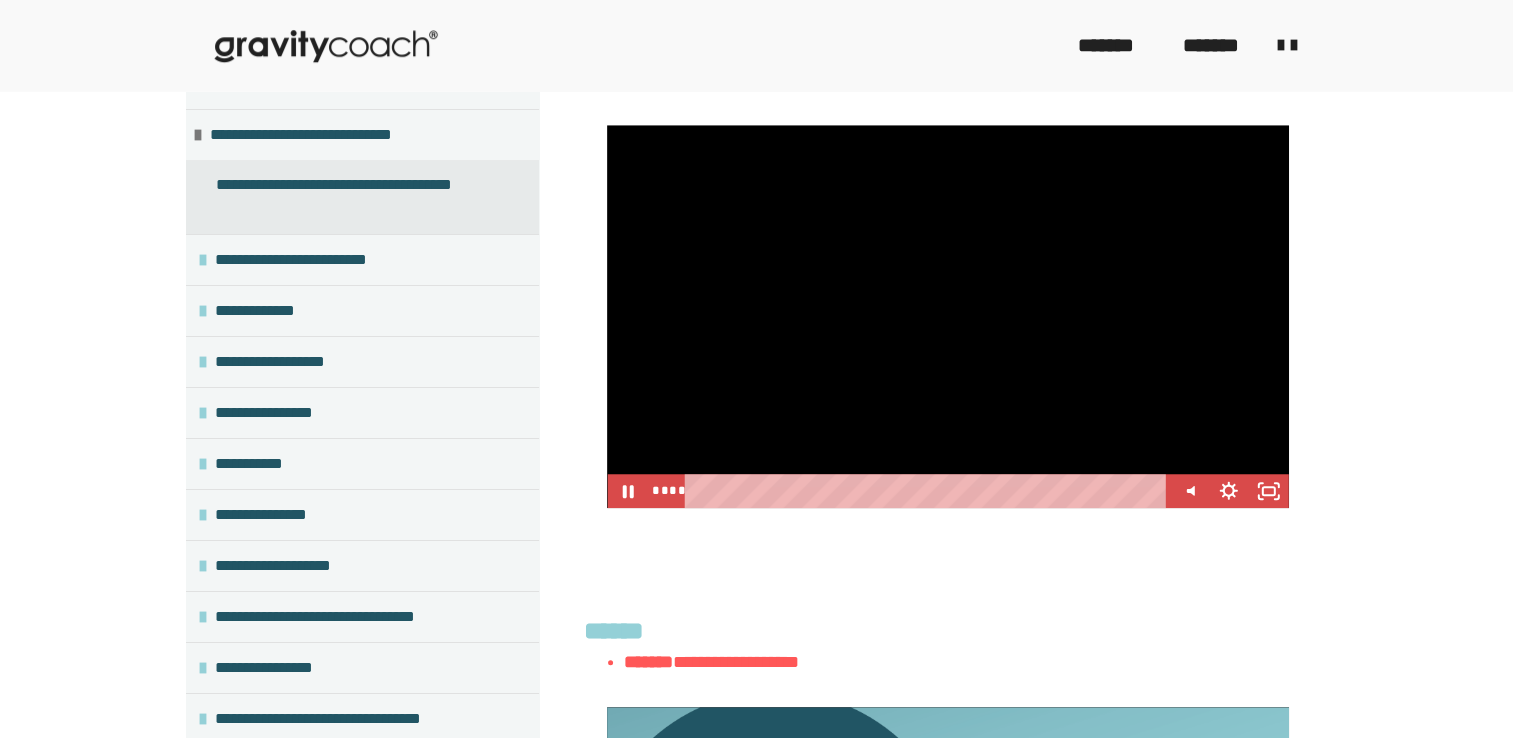 click at bounding box center (929, 491) 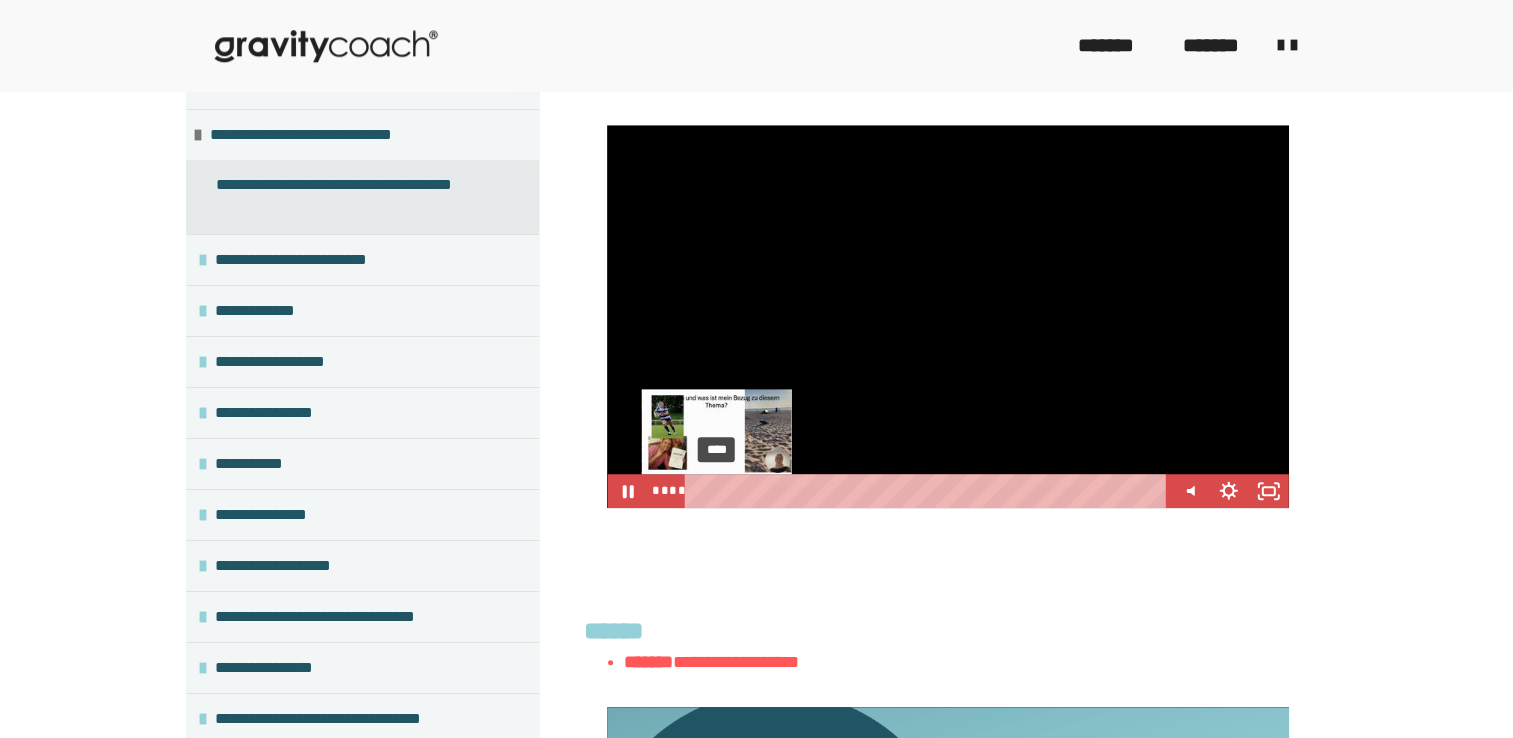 click on "****" at bounding box center [929, 491] 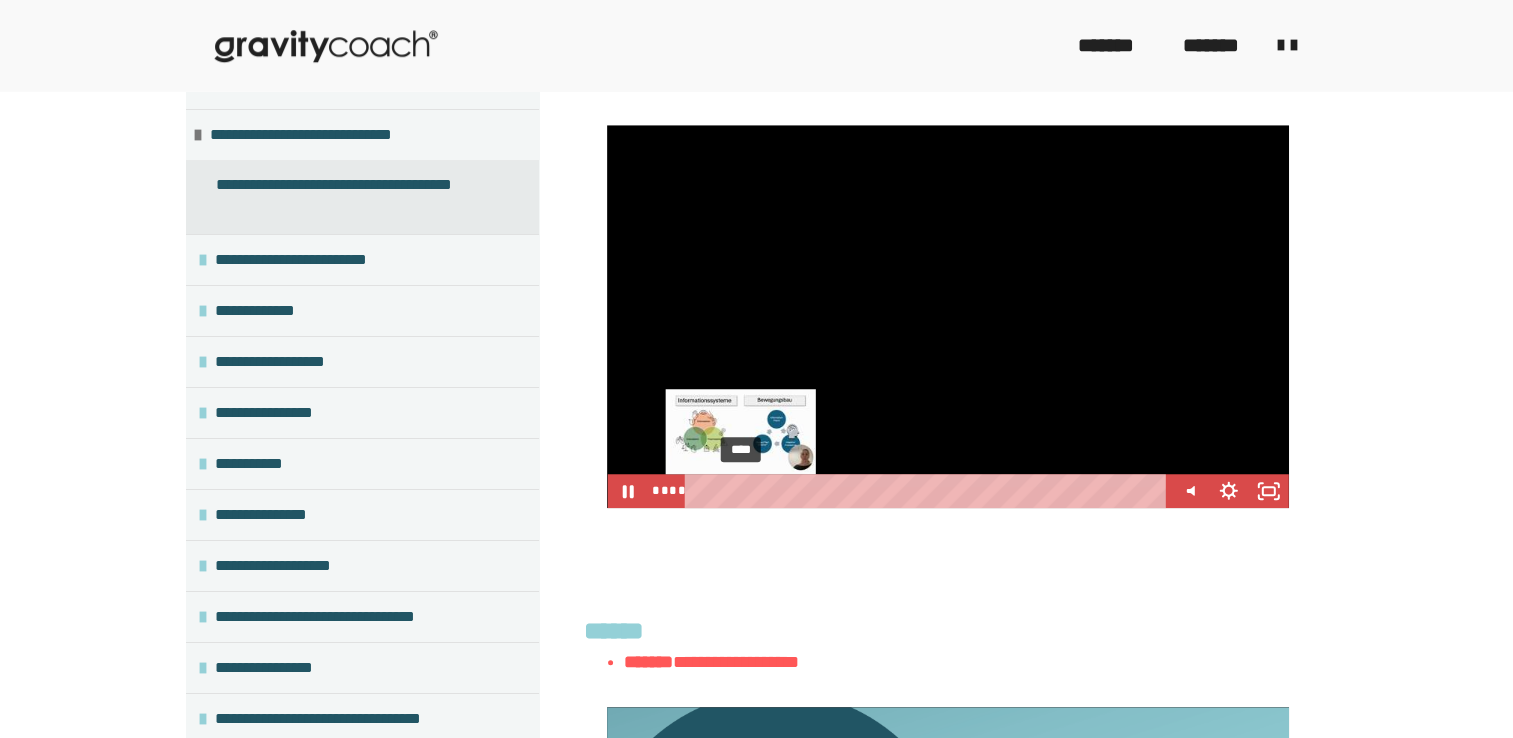 click on "****" at bounding box center (929, 491) 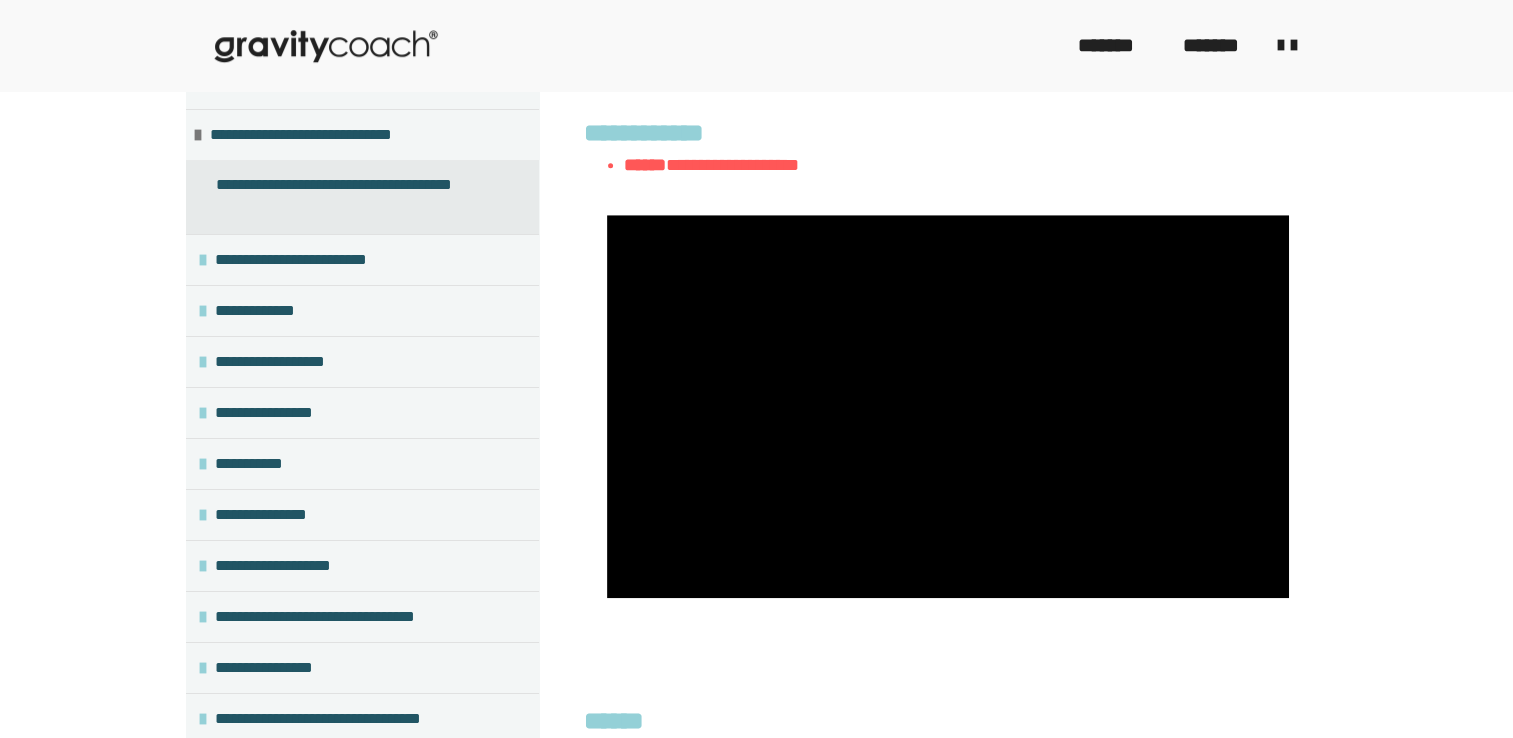 scroll, scrollTop: 1856, scrollLeft: 0, axis: vertical 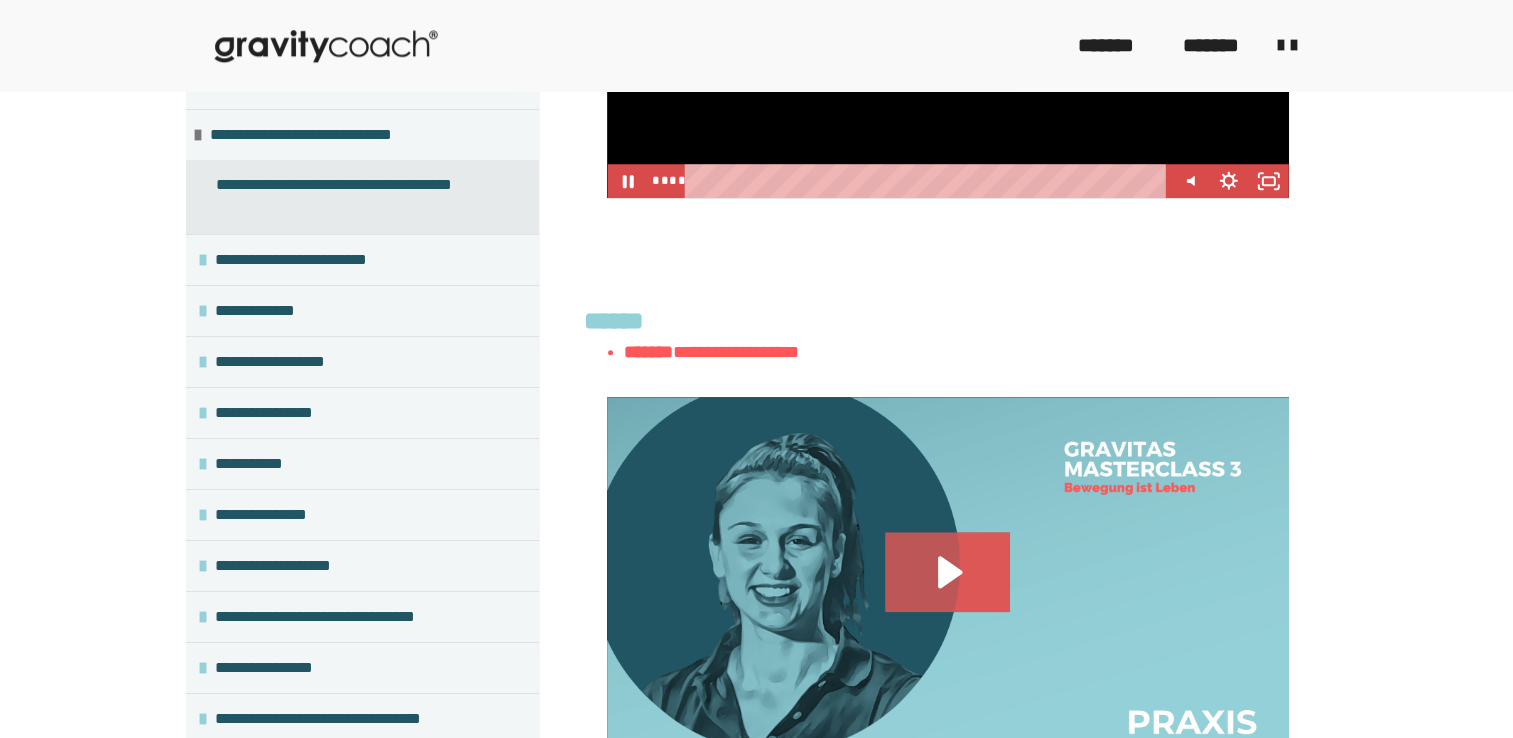 click at bounding box center [947, 6] 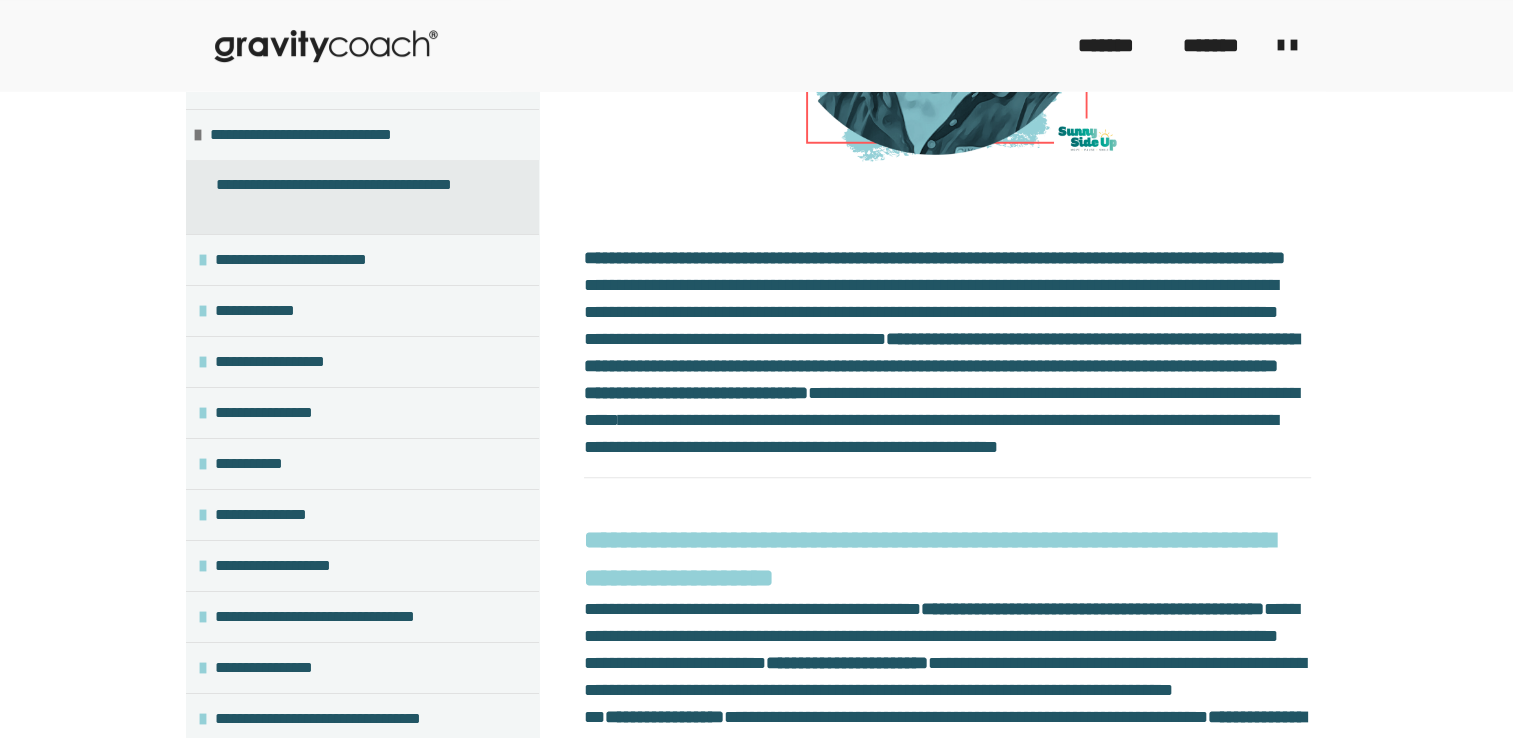 scroll, scrollTop: 747, scrollLeft: 0, axis: vertical 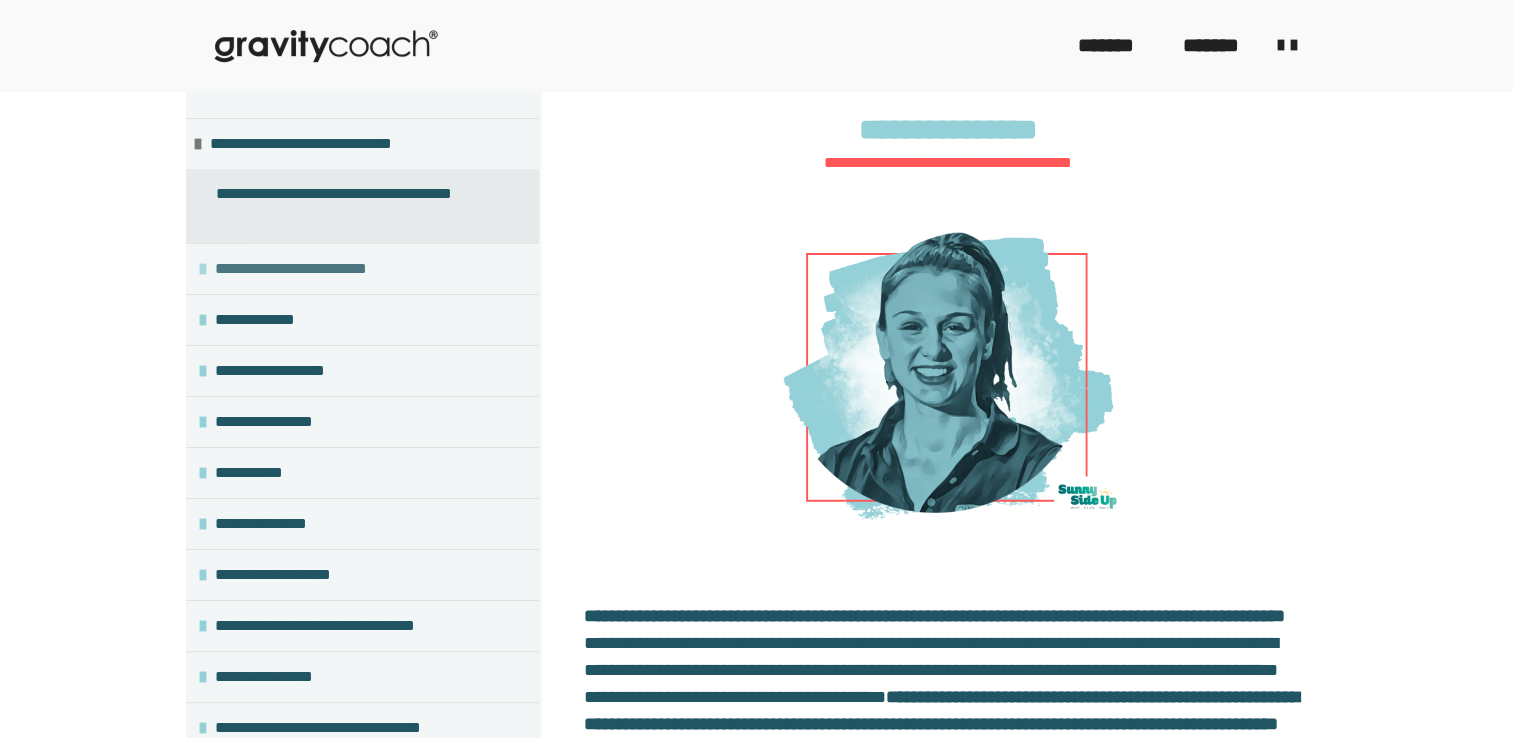 click on "**********" at bounding box center (362, 268) 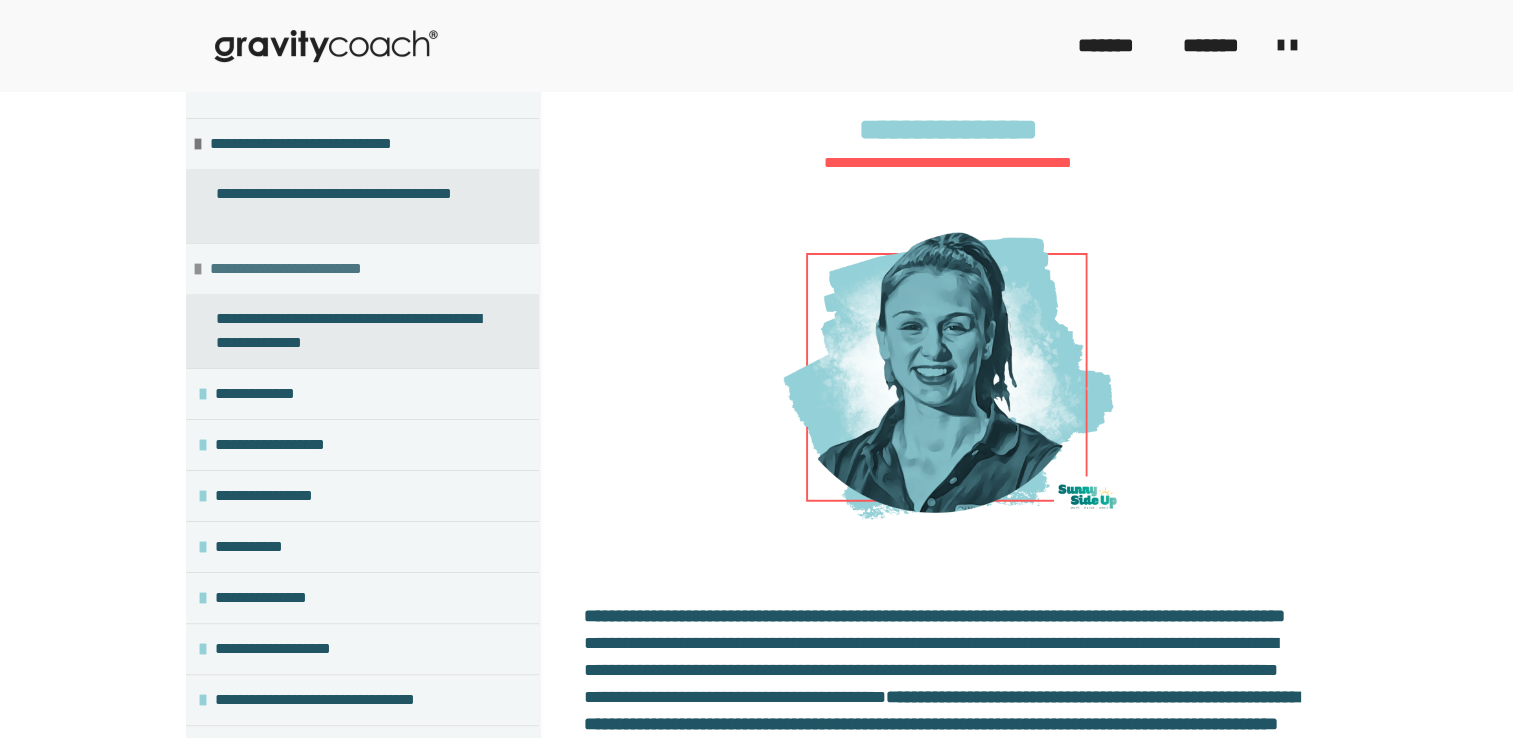 click on "**********" at bounding box center (307, 269) 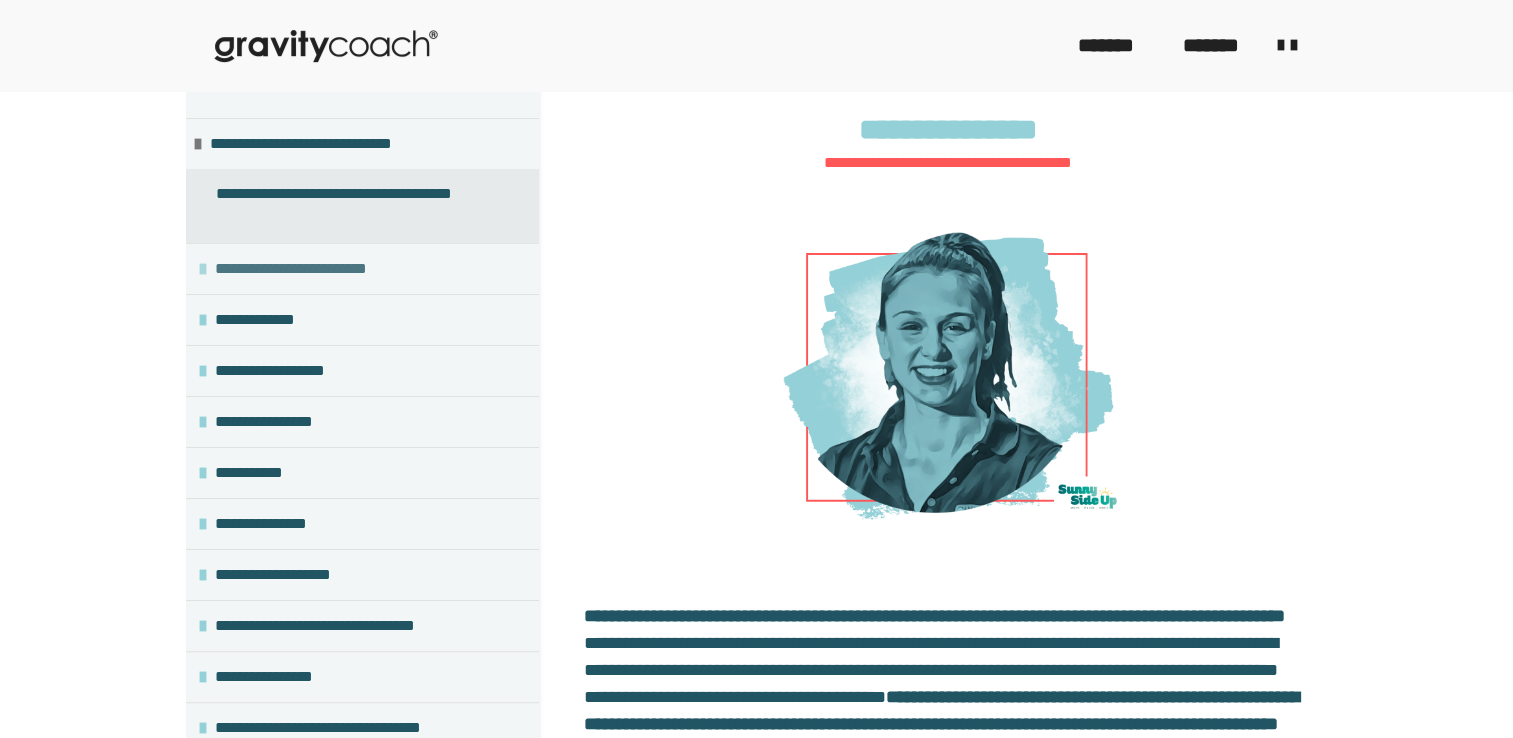 click on "**********" at bounding box center (312, 269) 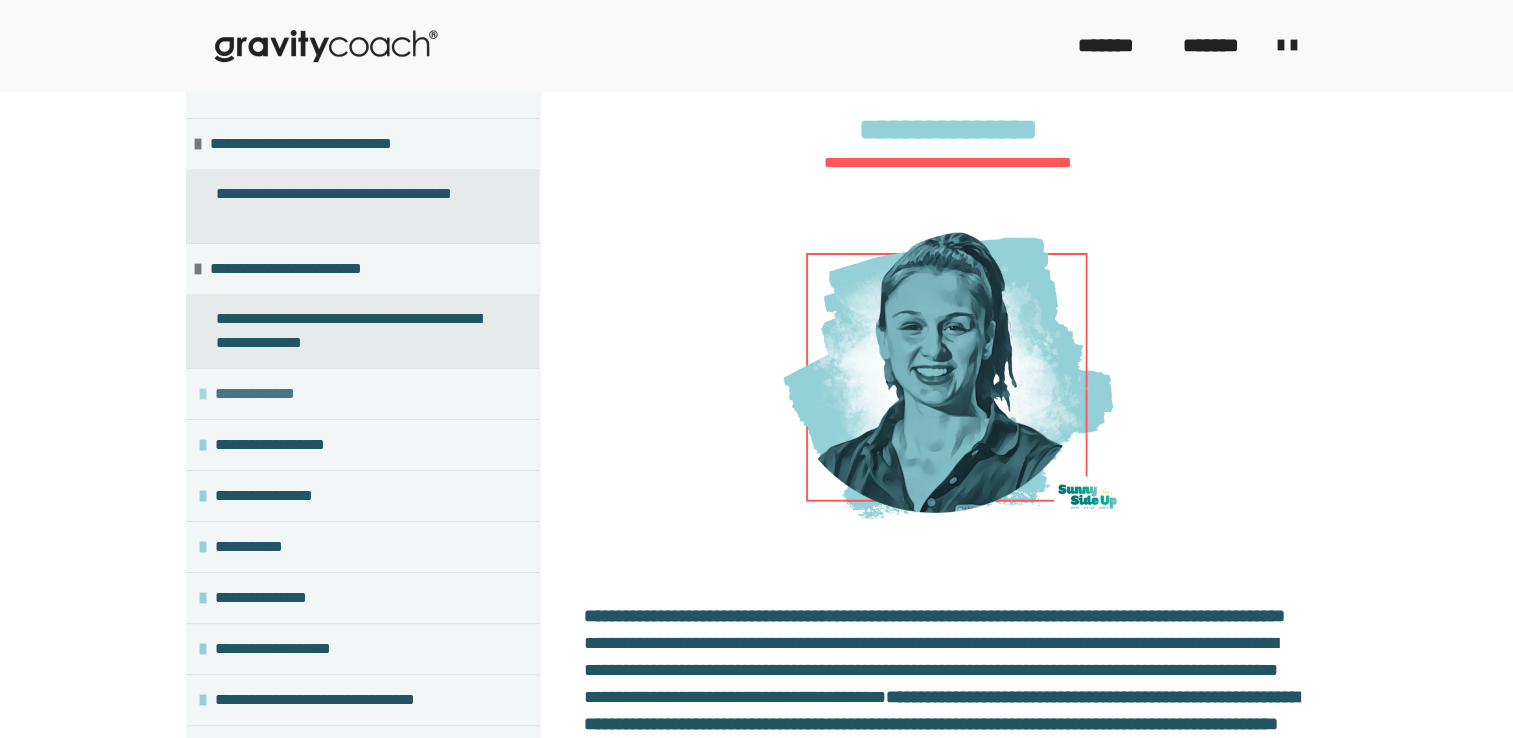 click on "**********" at bounding box center [262, 394] 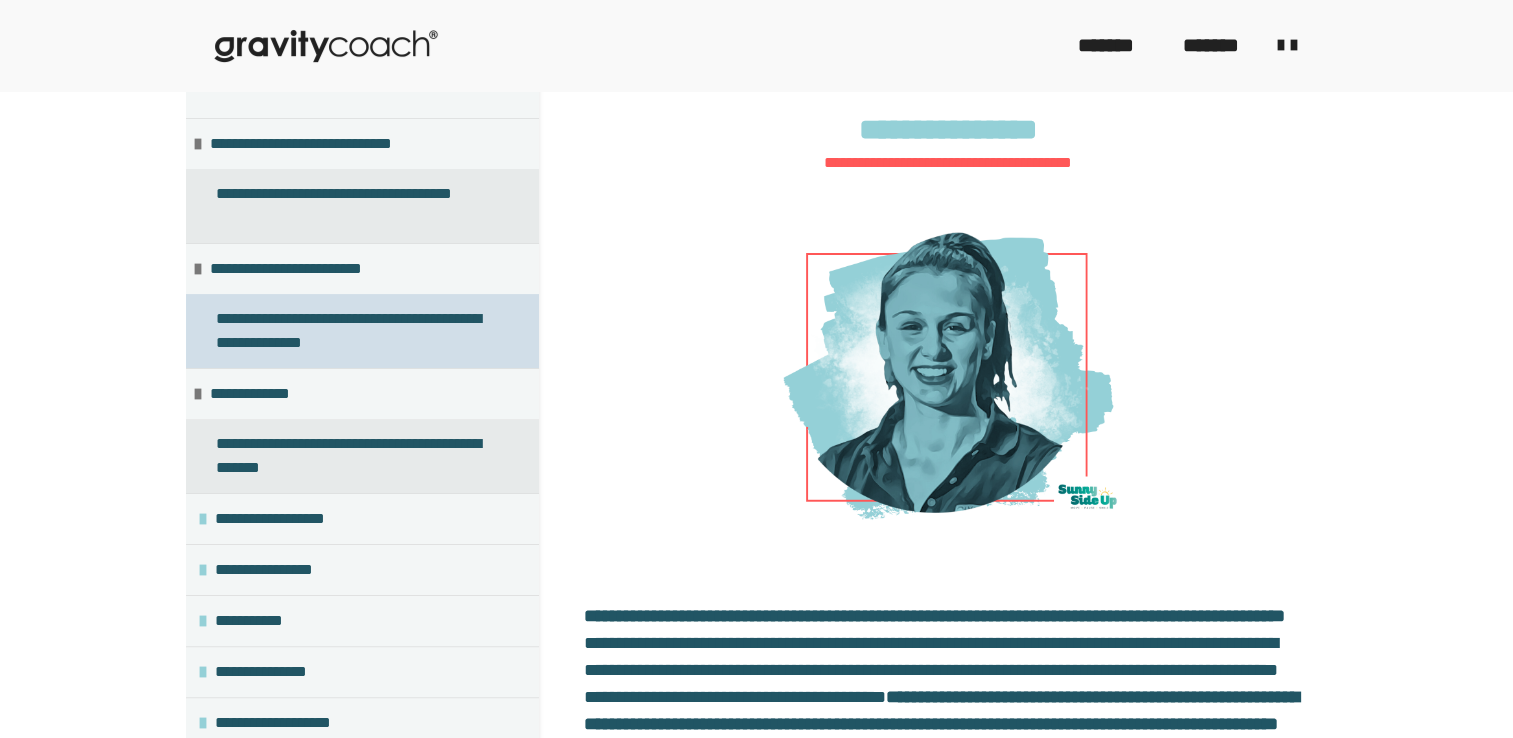 click on "**********" at bounding box center [354, 331] 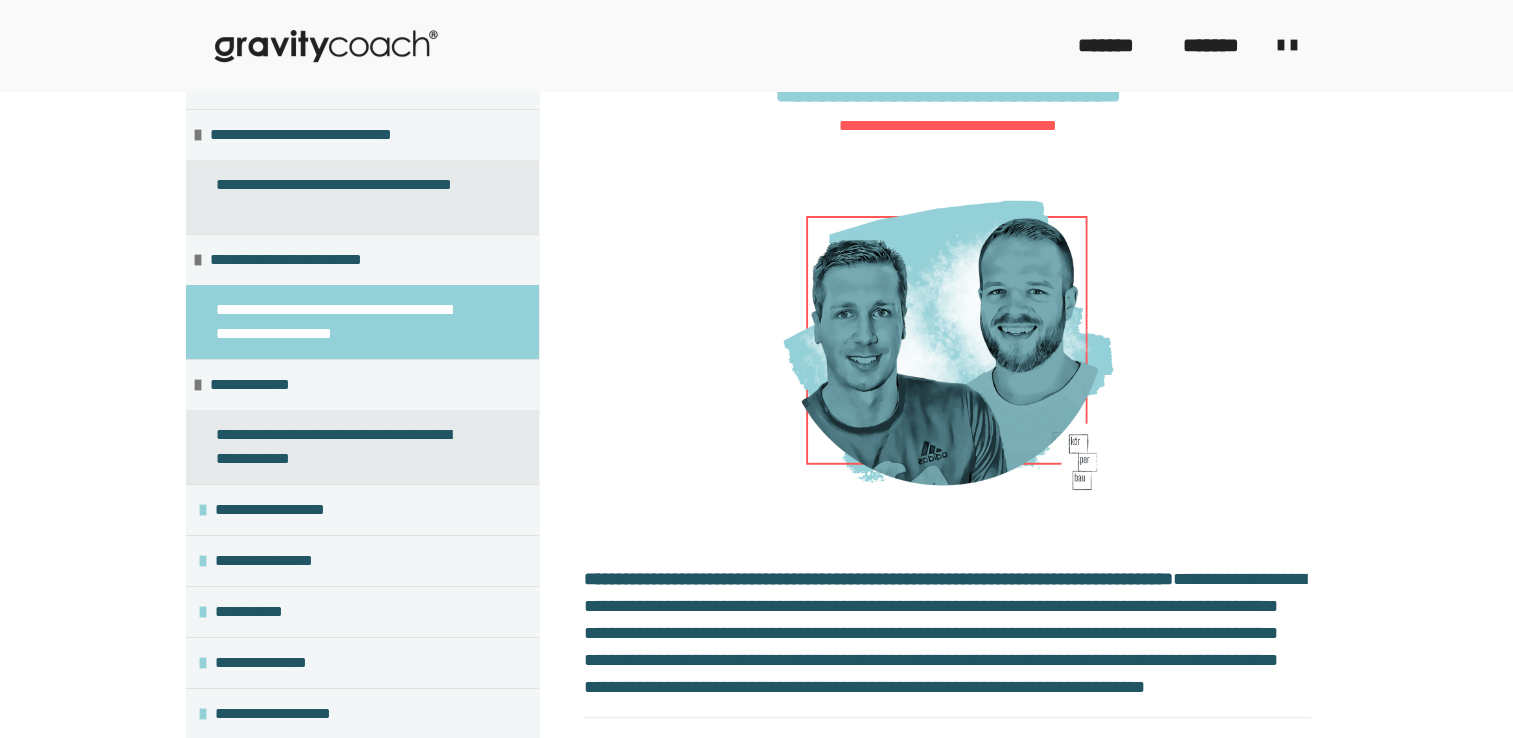 scroll, scrollTop: 356, scrollLeft: 0, axis: vertical 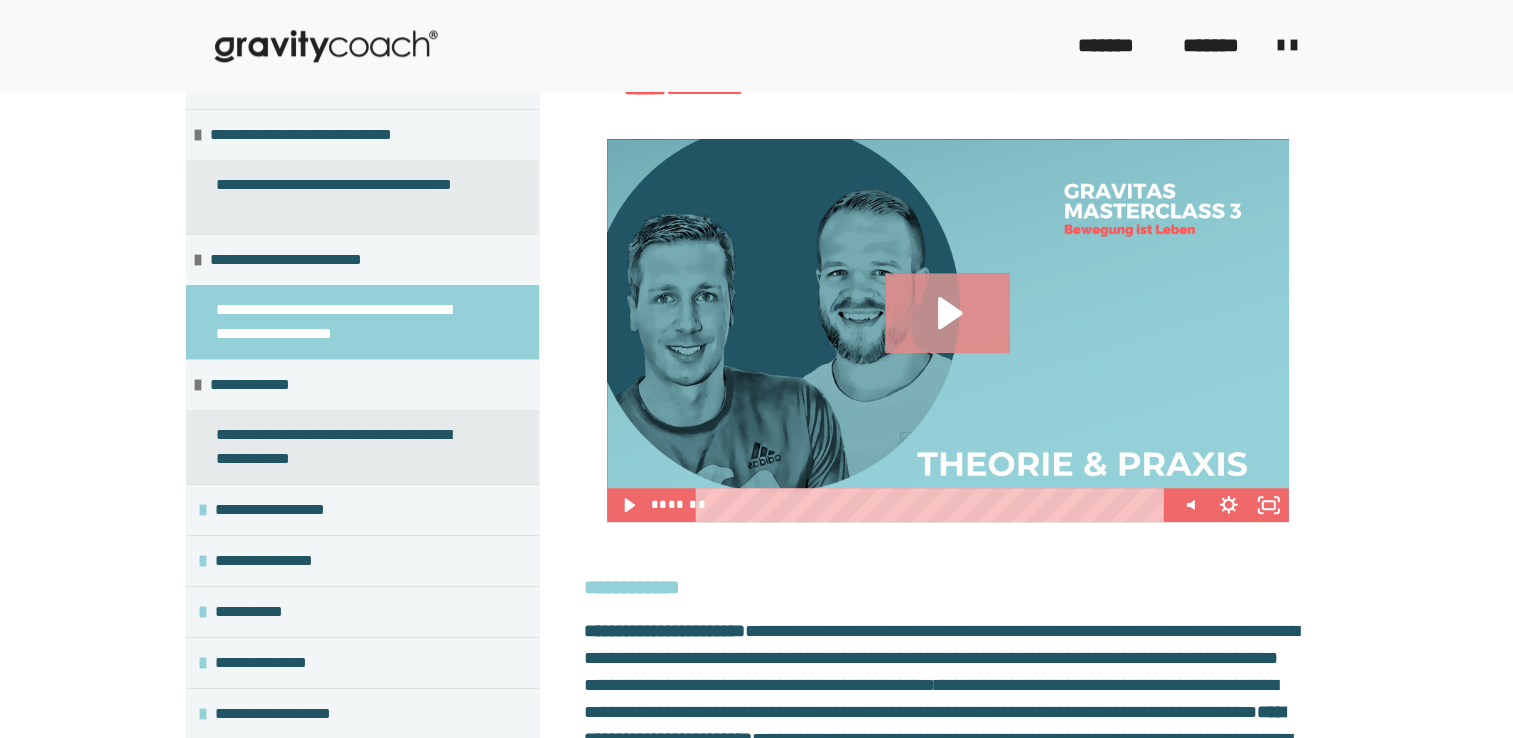 click 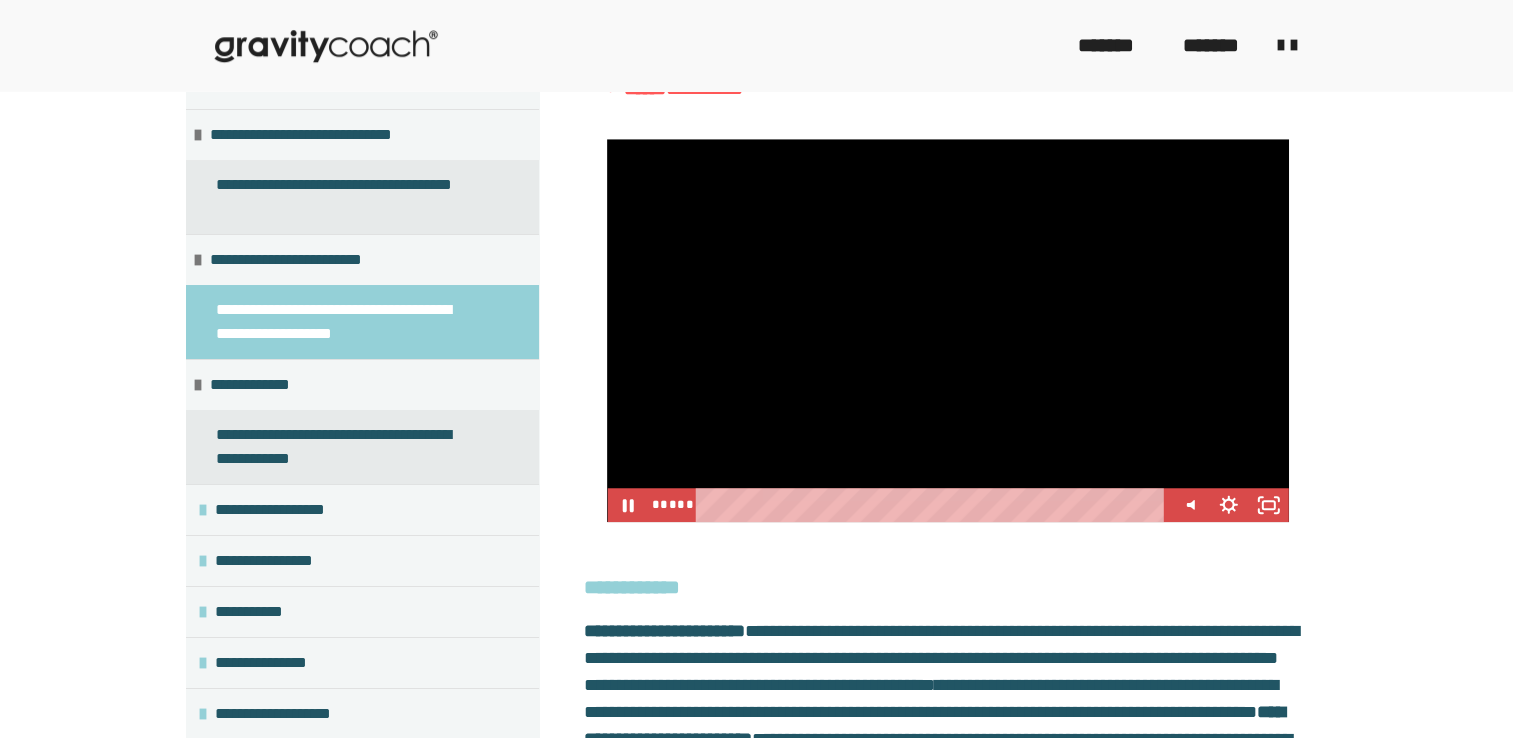 click at bounding box center (947, 330) 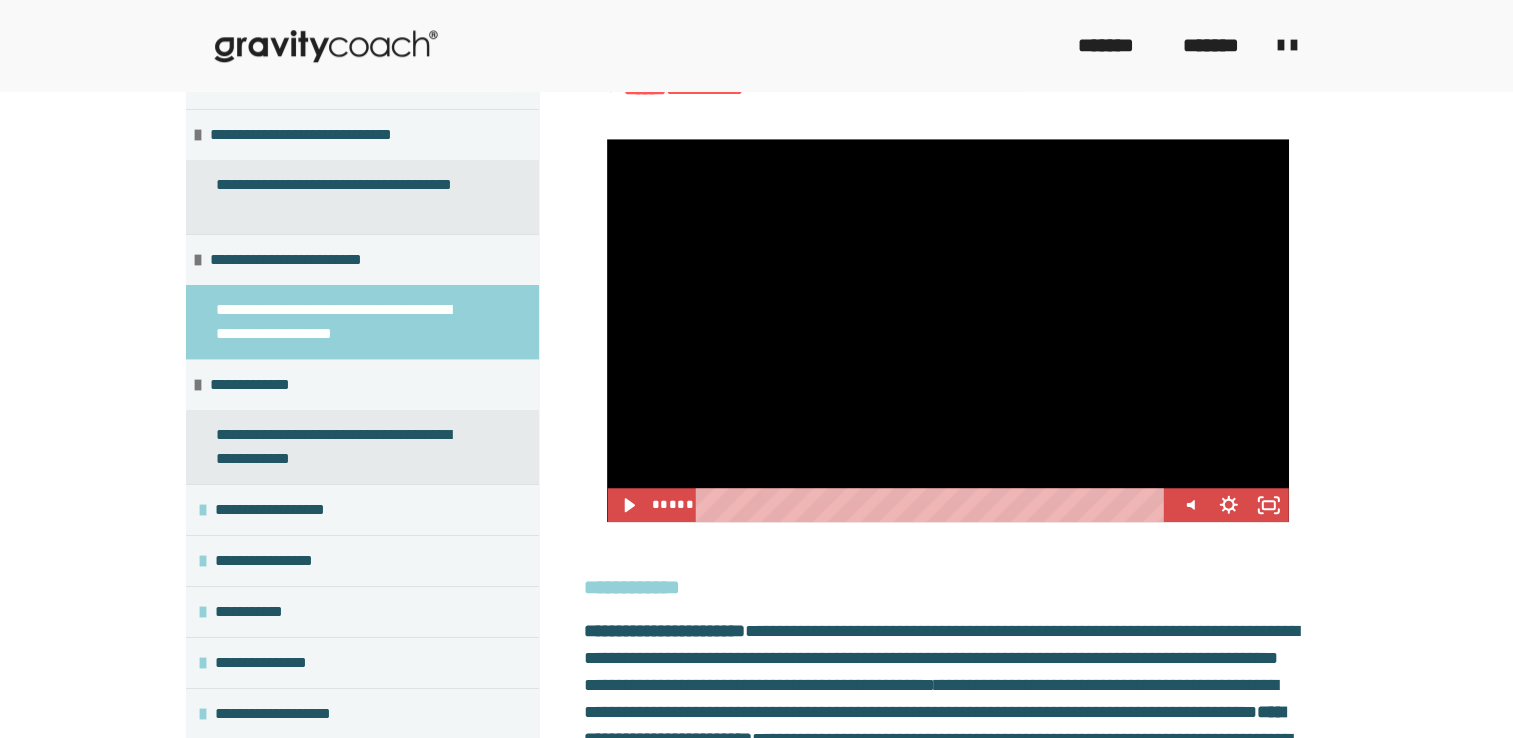 click at bounding box center (947, 330) 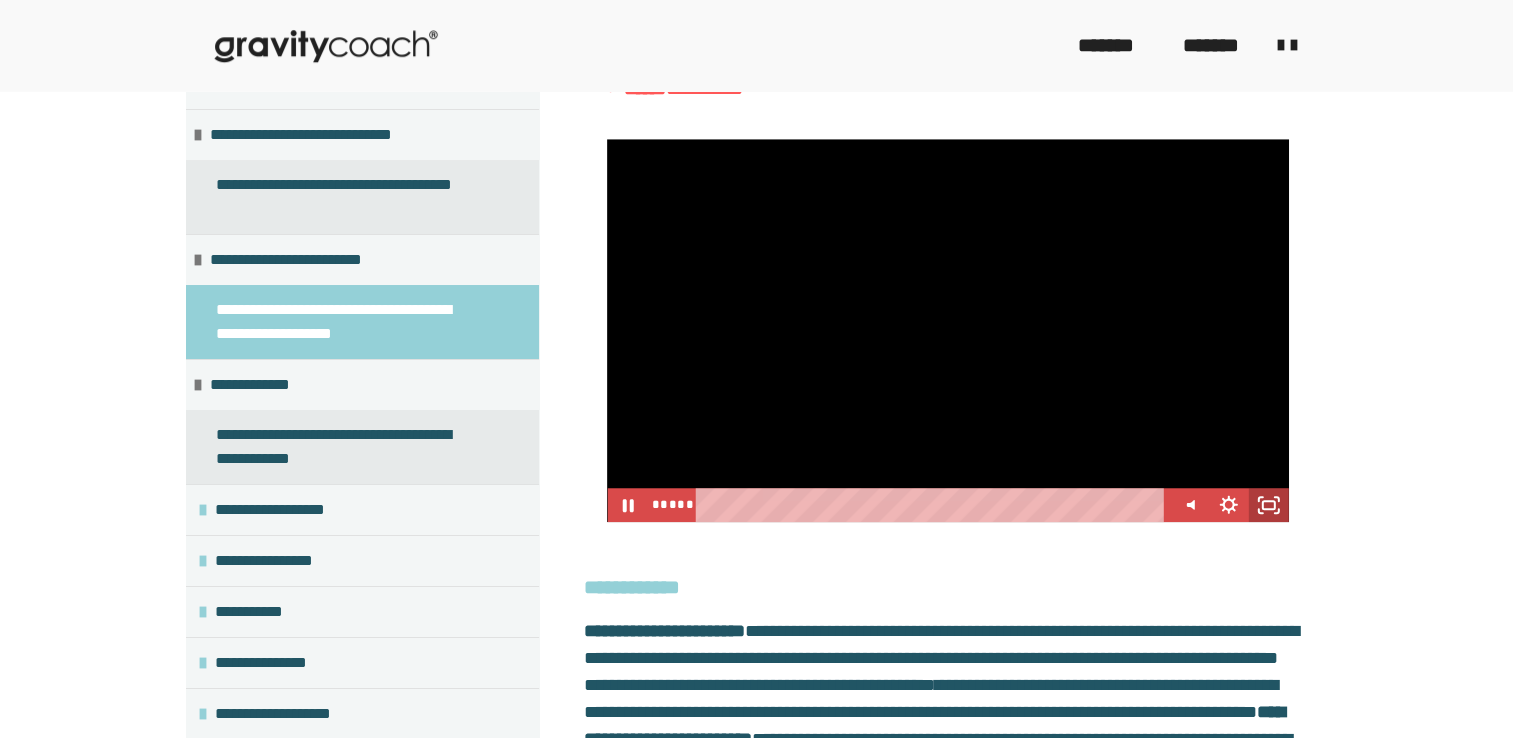 click 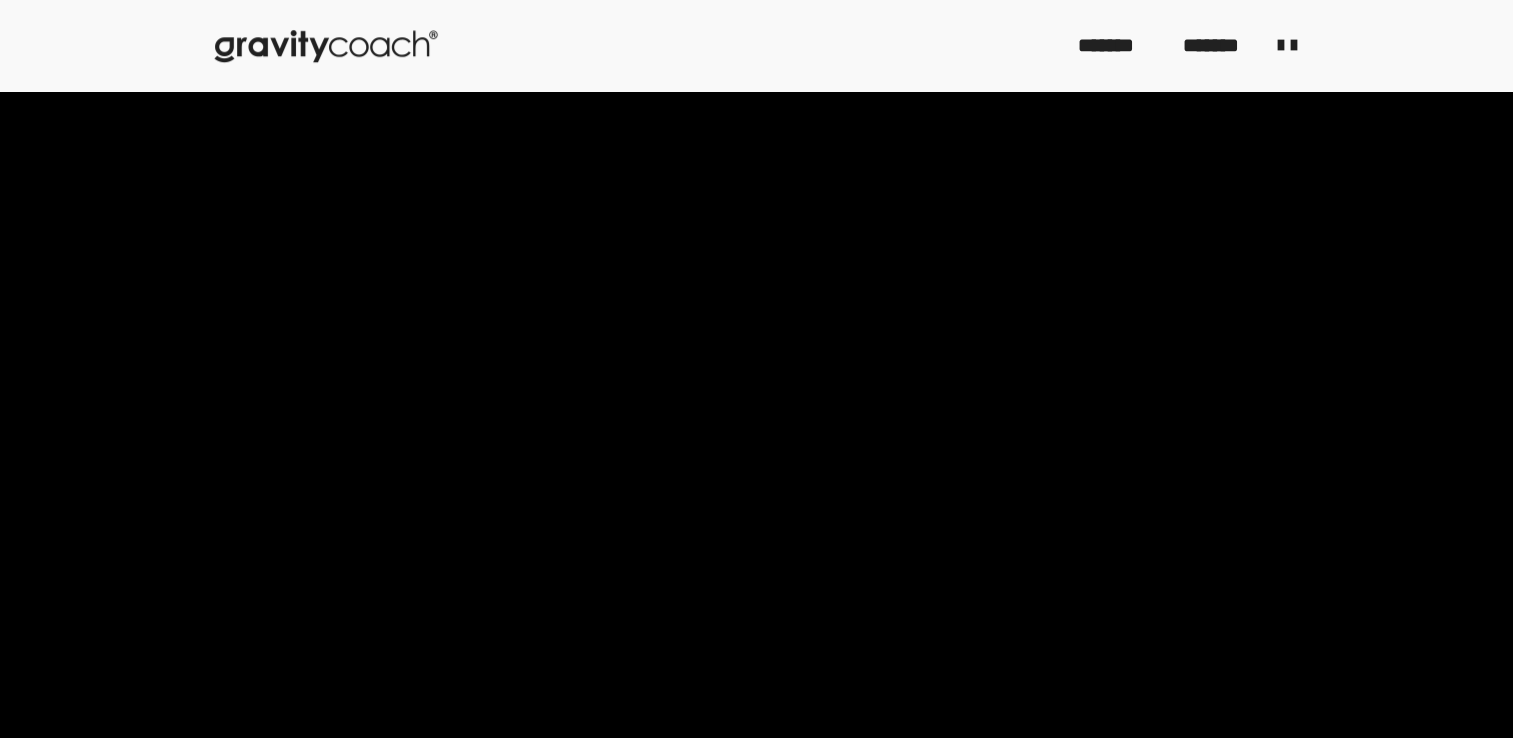 click on "**********" at bounding box center (362, 509) 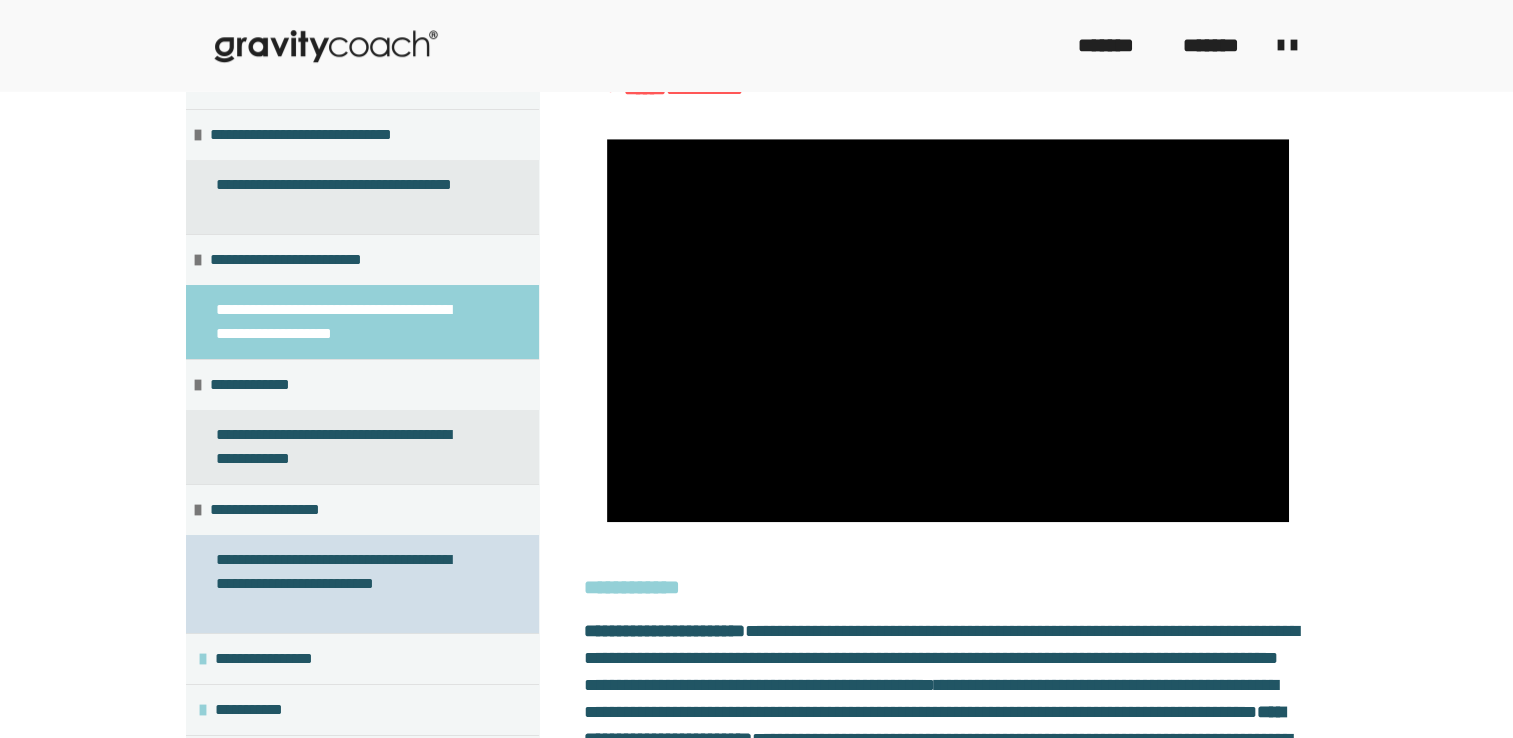 click on "**********" at bounding box center [347, 584] 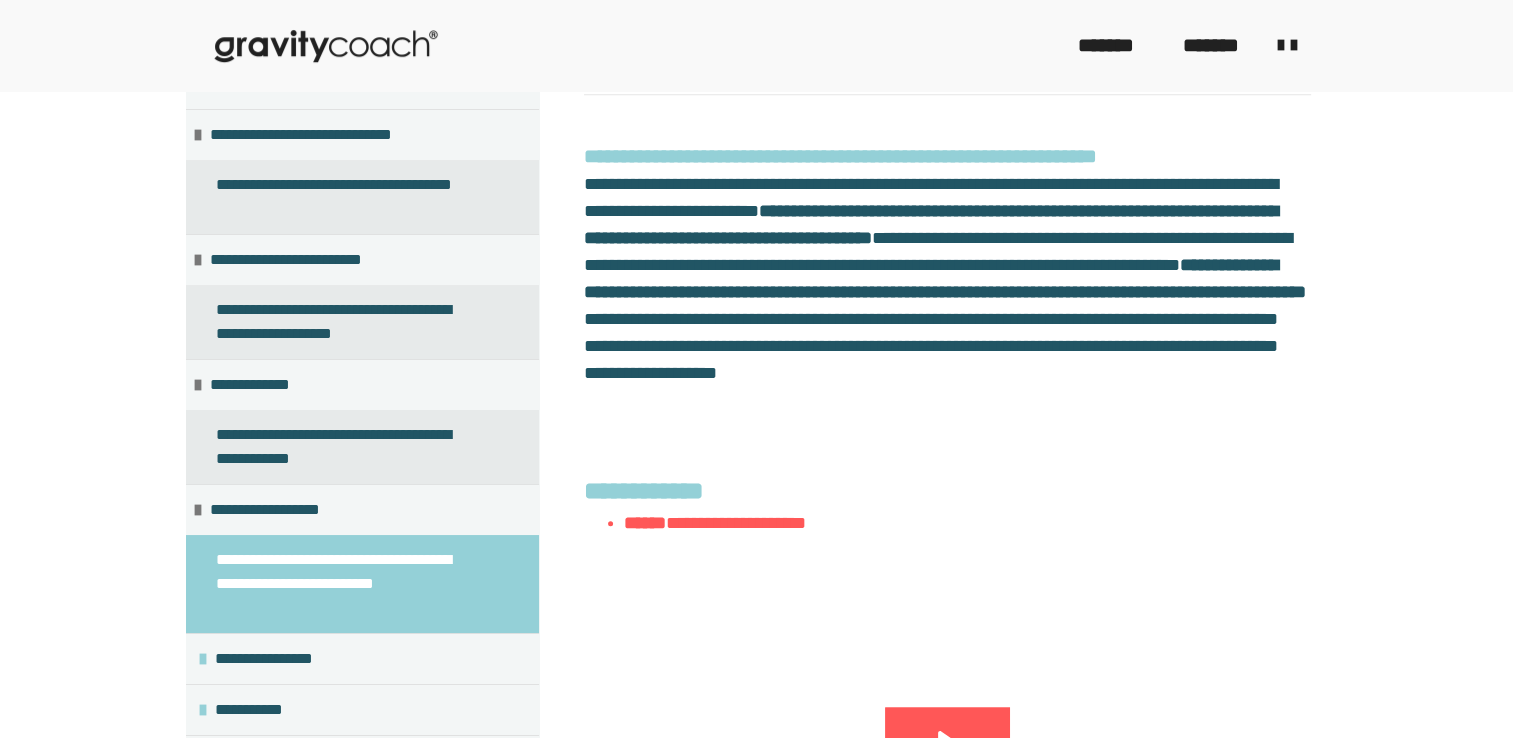 scroll, scrollTop: 1268, scrollLeft: 0, axis: vertical 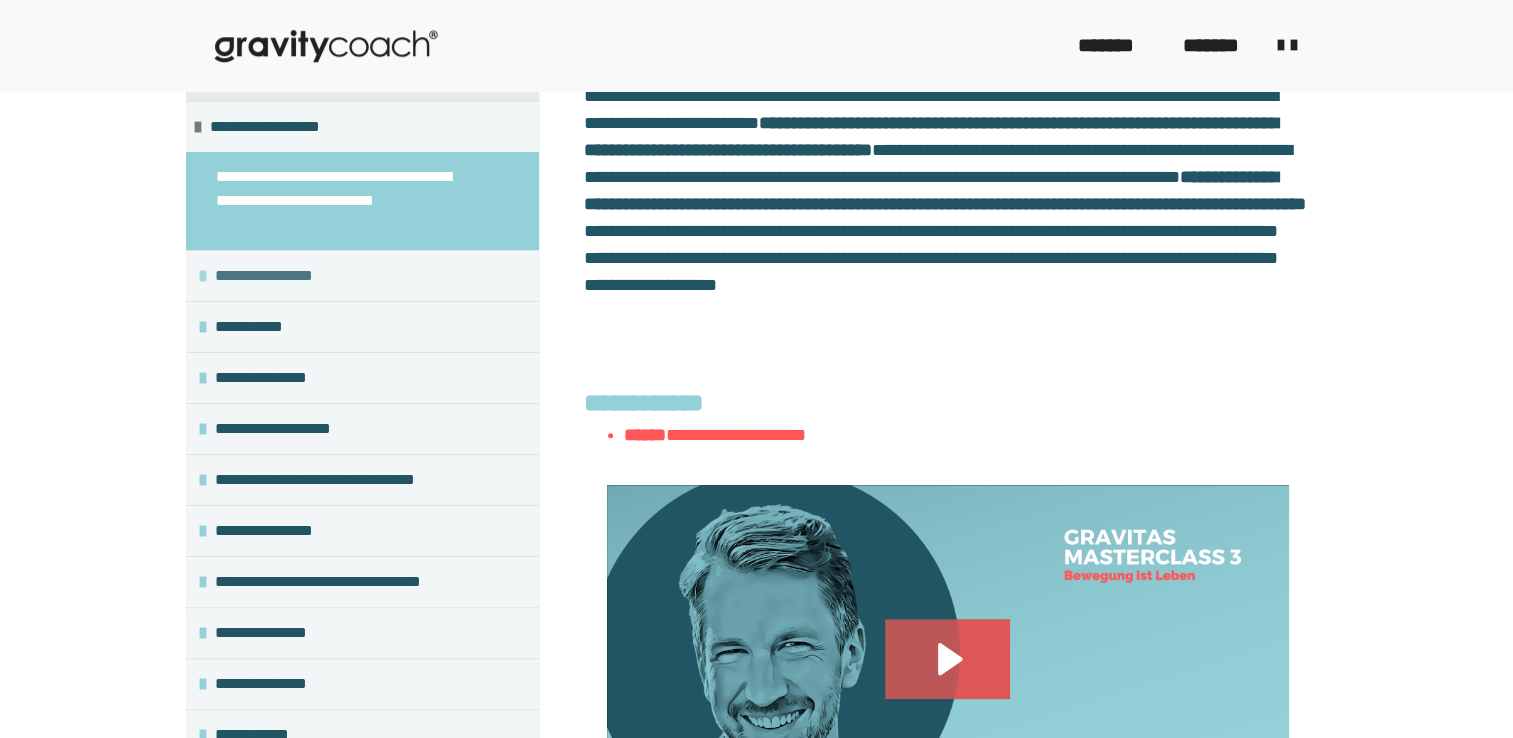 click on "**********" at bounding box center [274, 276] 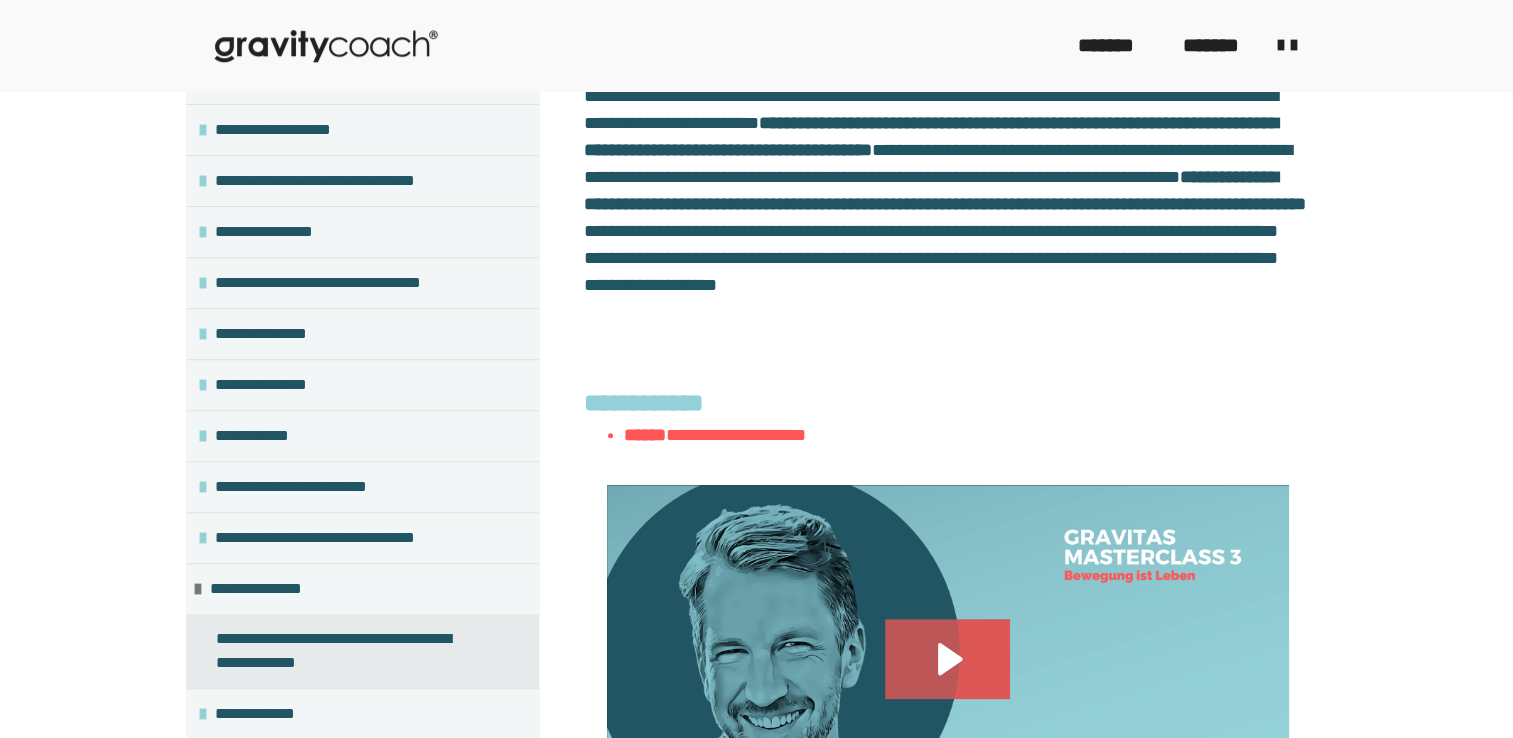 scroll, scrollTop: 775, scrollLeft: 0, axis: vertical 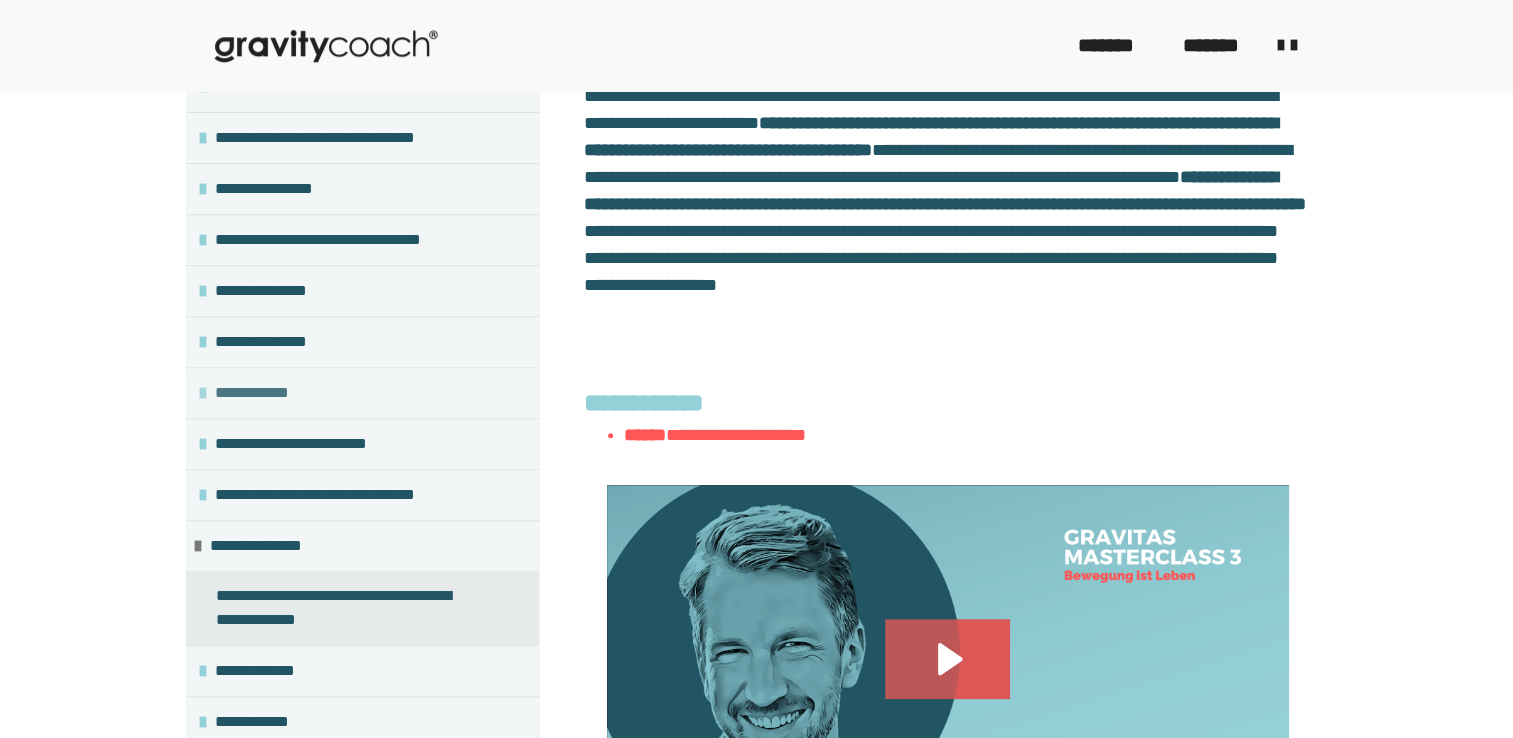click on "**********" at bounding box center [261, 393] 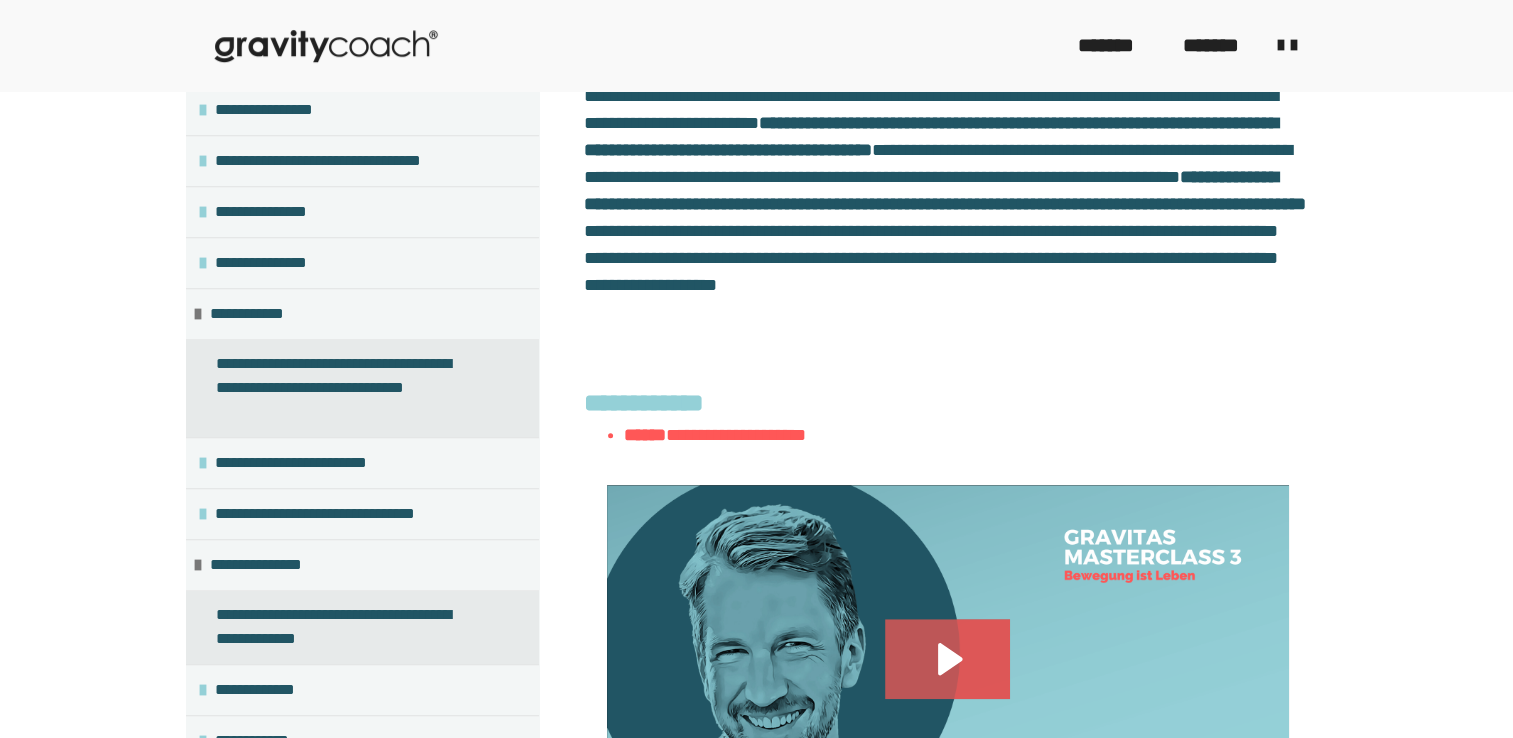 scroll, scrollTop: 872, scrollLeft: 0, axis: vertical 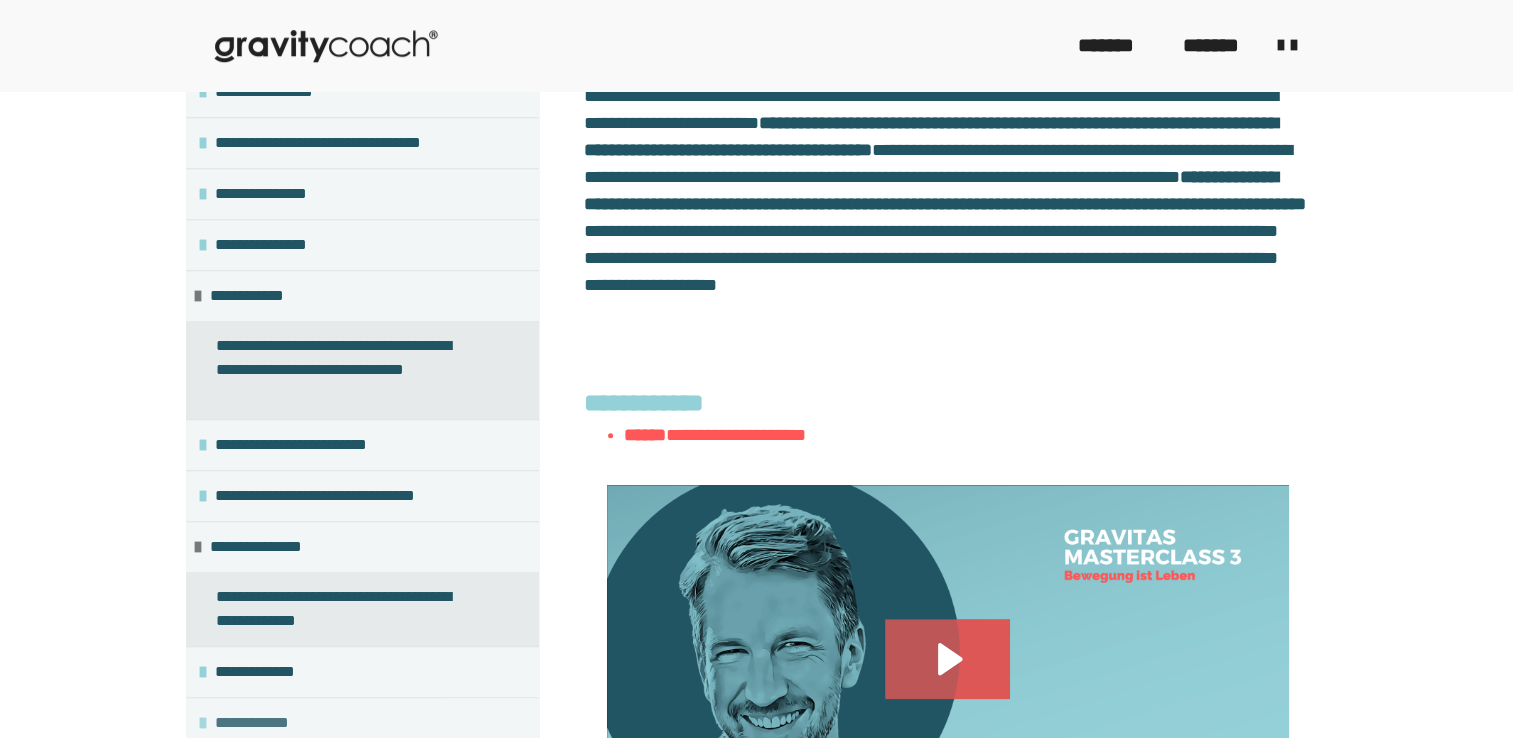 click on "**********" at bounding box center (362, 722) 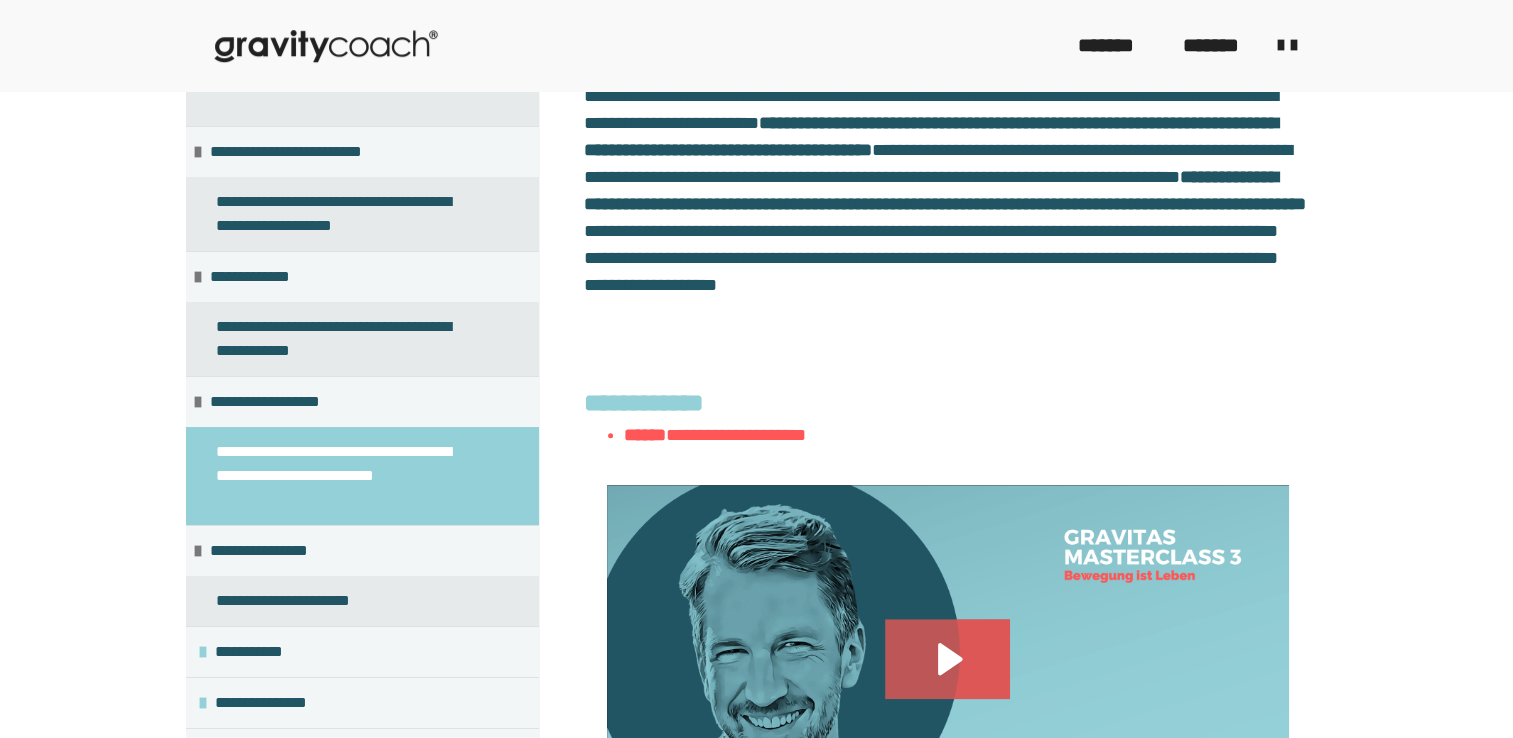 scroll, scrollTop: 0, scrollLeft: 0, axis: both 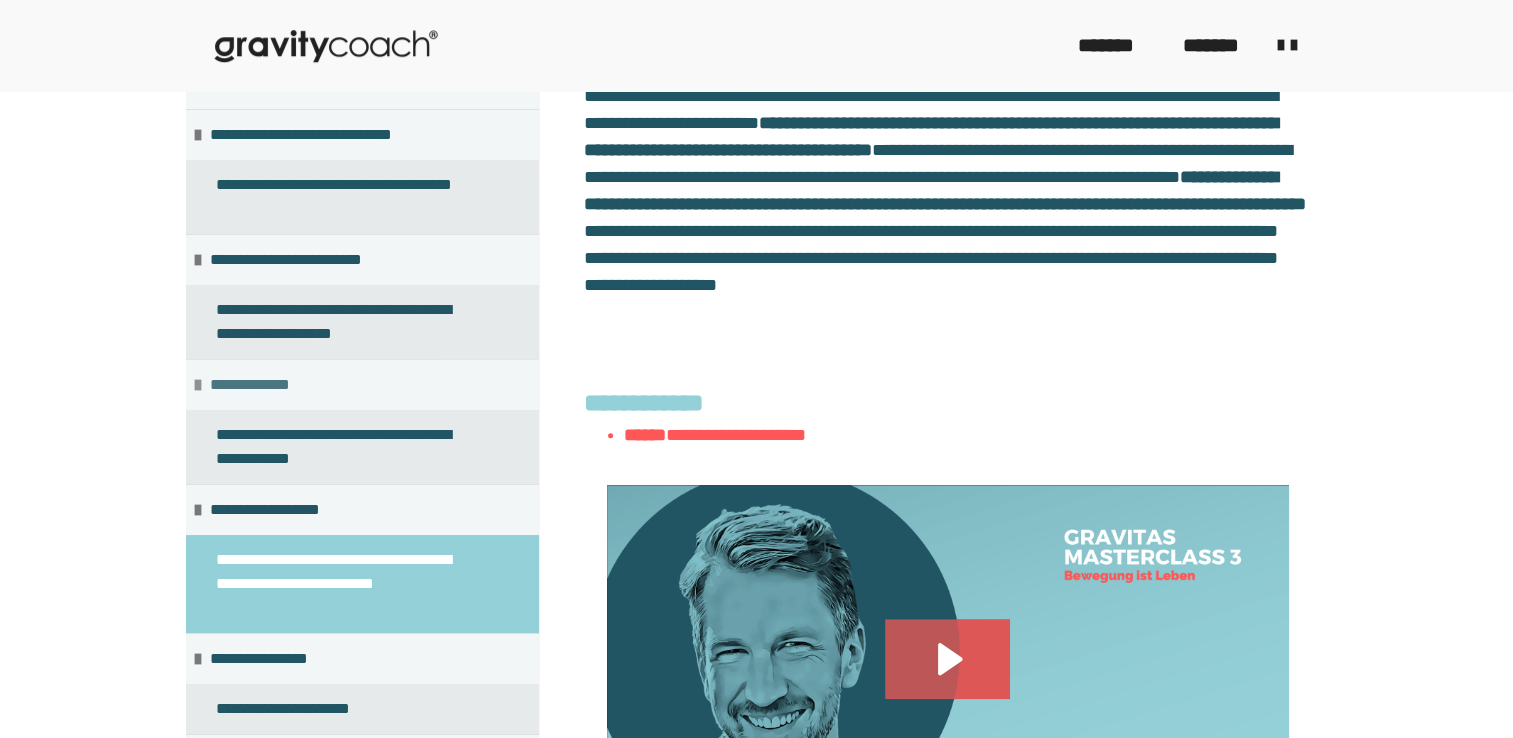 click on "**********" at bounding box center (257, 385) 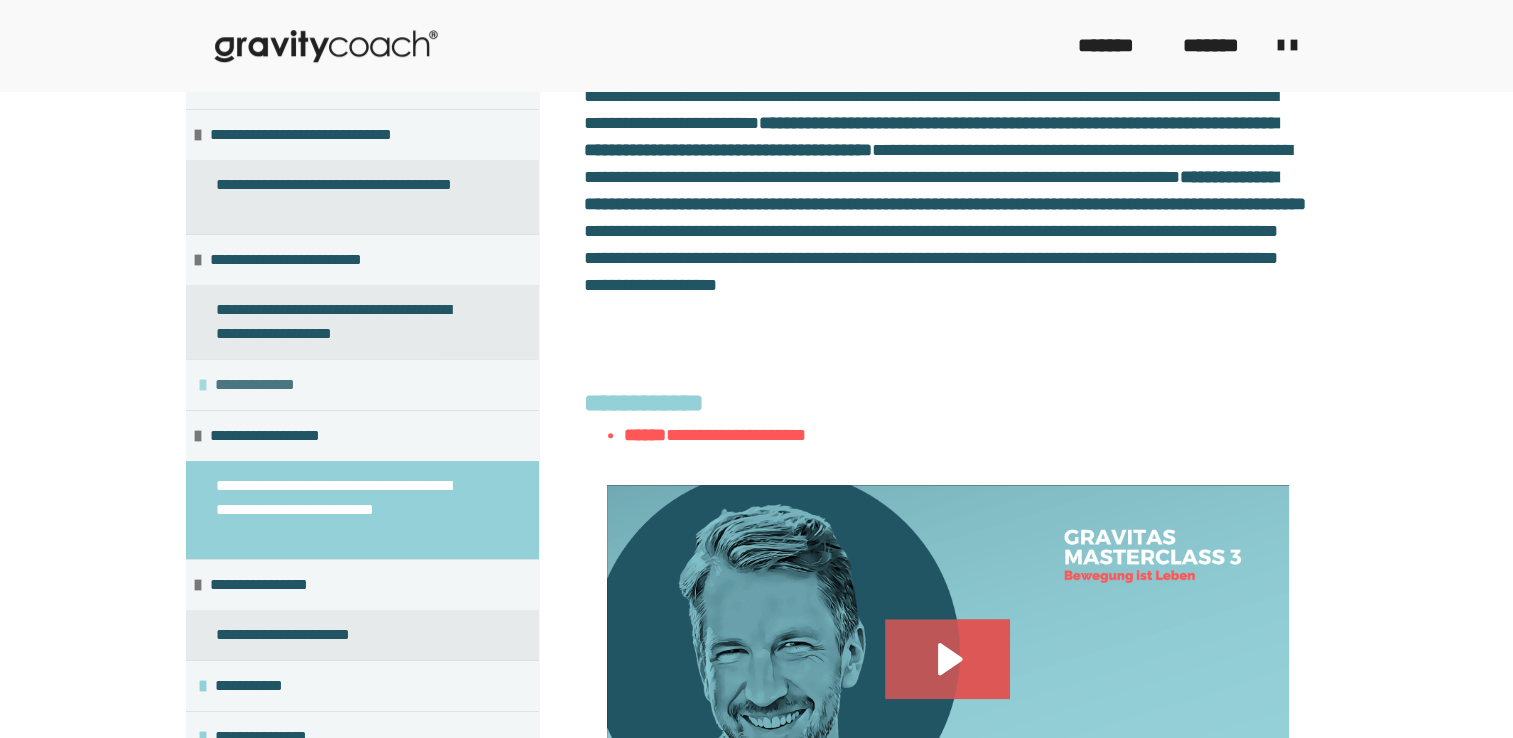 click on "**********" at bounding box center [262, 385] 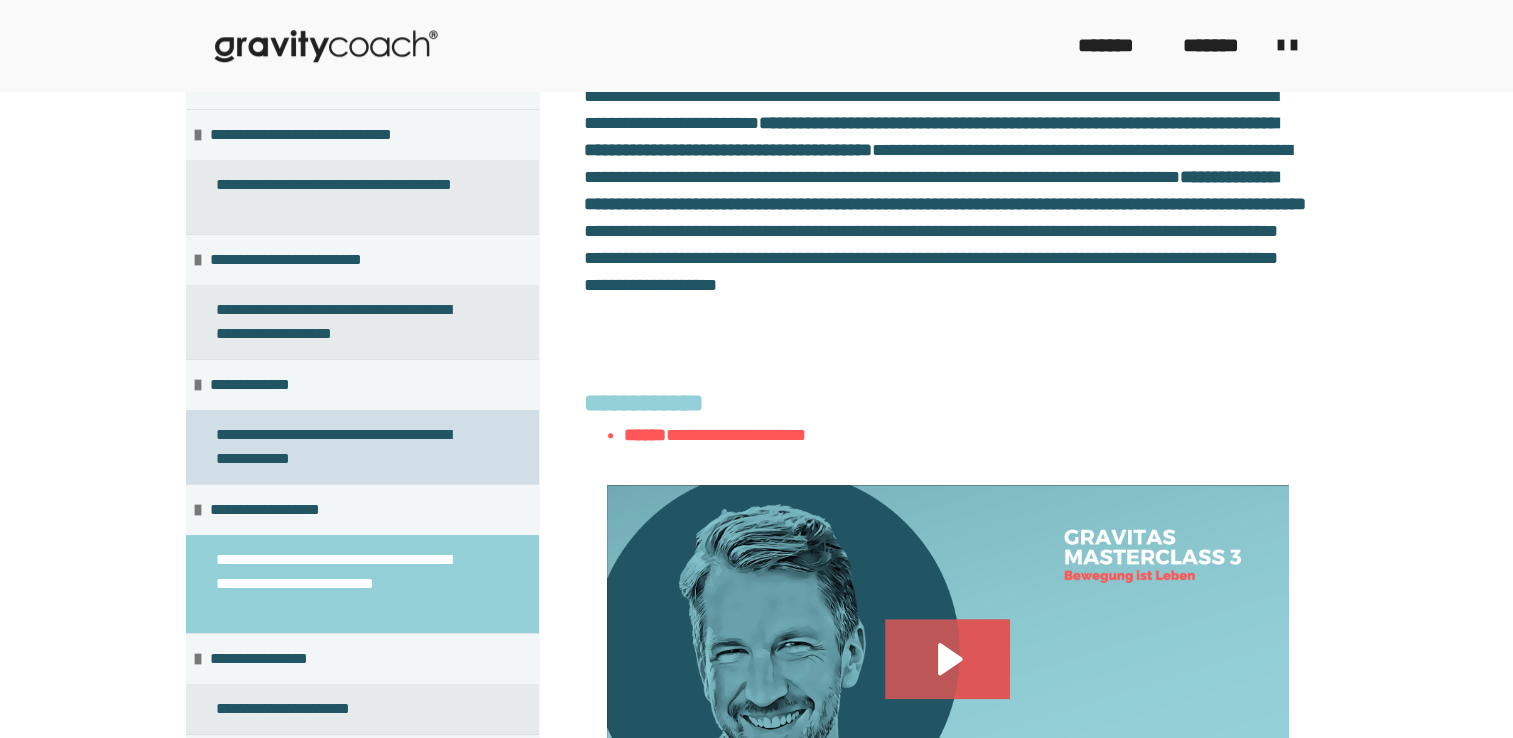 click on "**********" at bounding box center [347, 447] 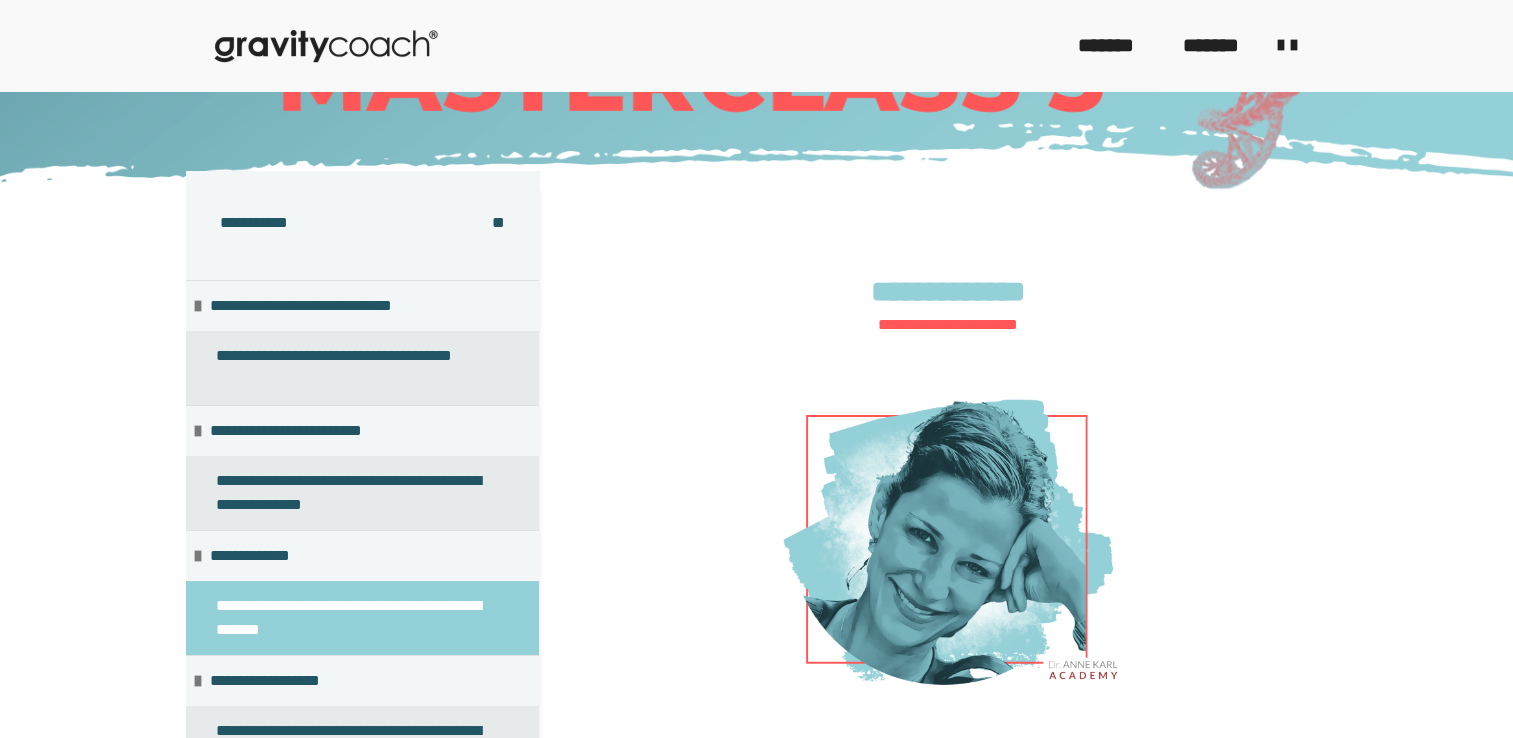 scroll, scrollTop: 200, scrollLeft: 0, axis: vertical 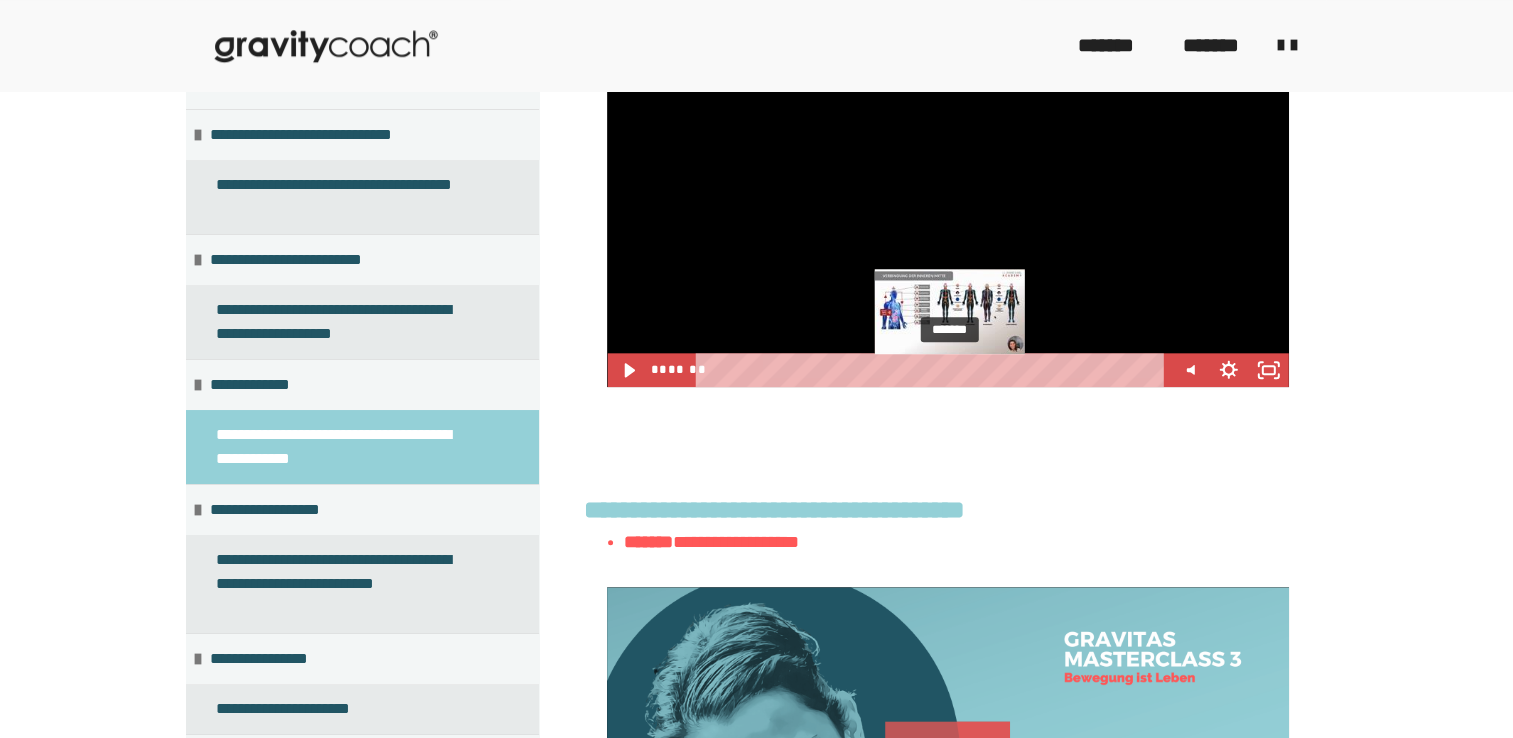 click on "*******" at bounding box center (933, 370) 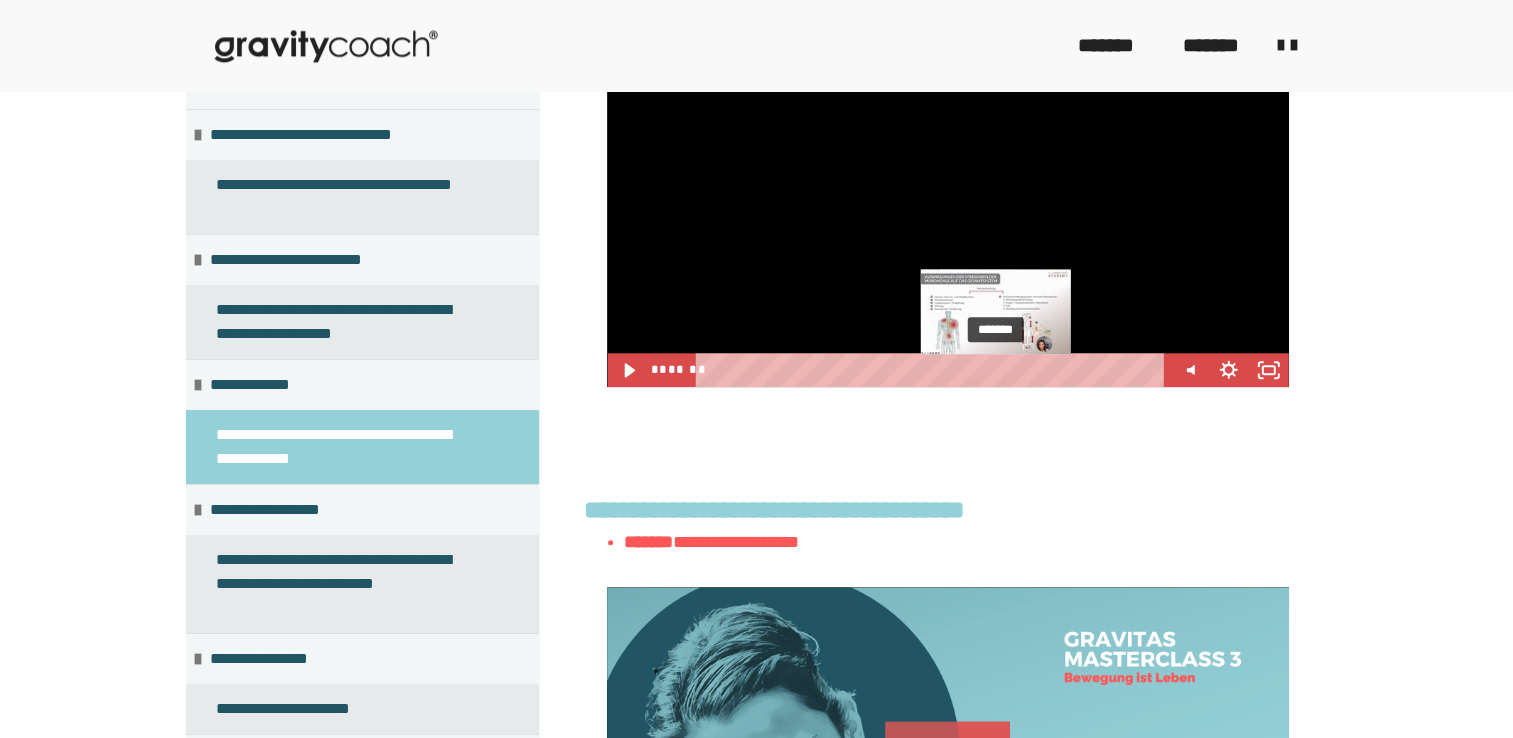 click on "*******" at bounding box center (933, 370) 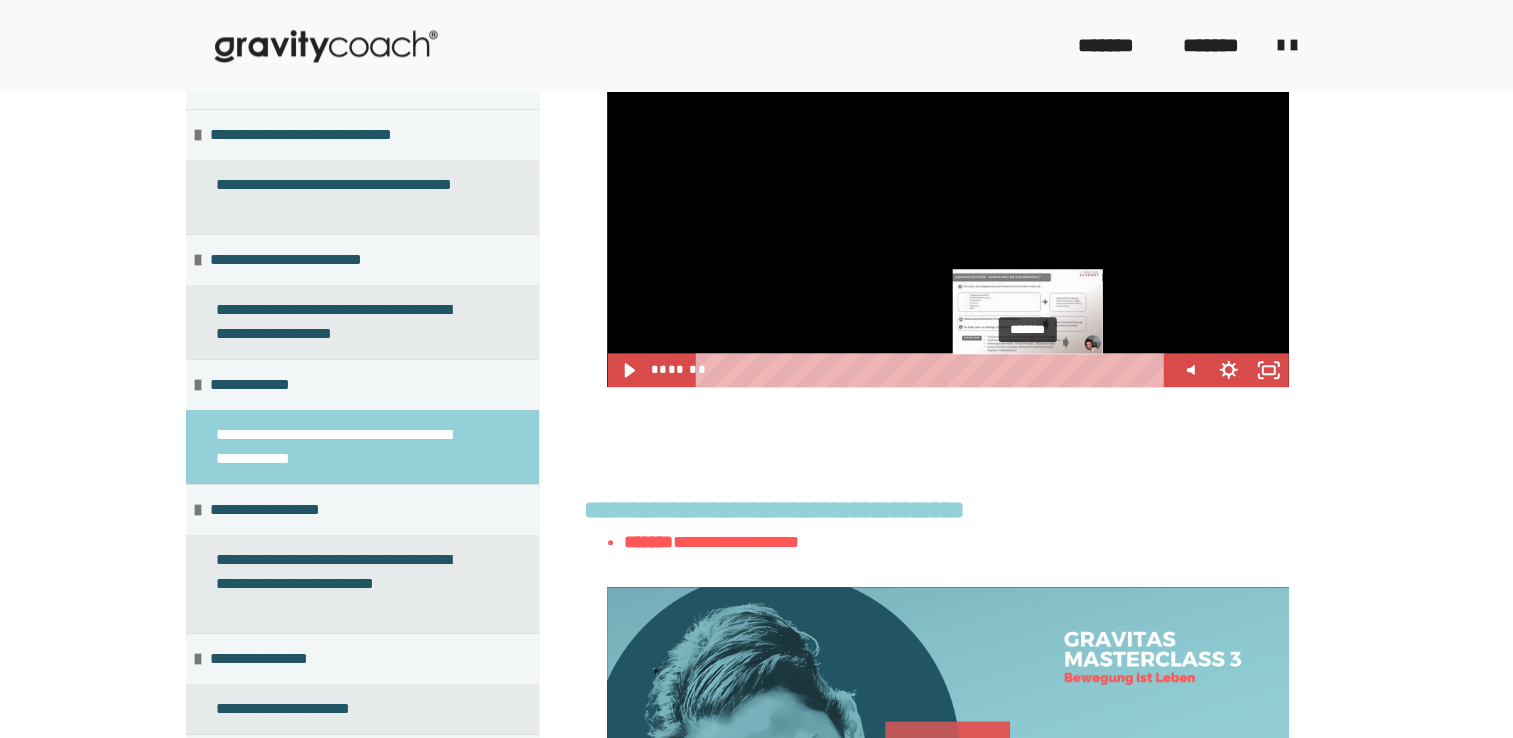 click on "*******" at bounding box center [933, 370] 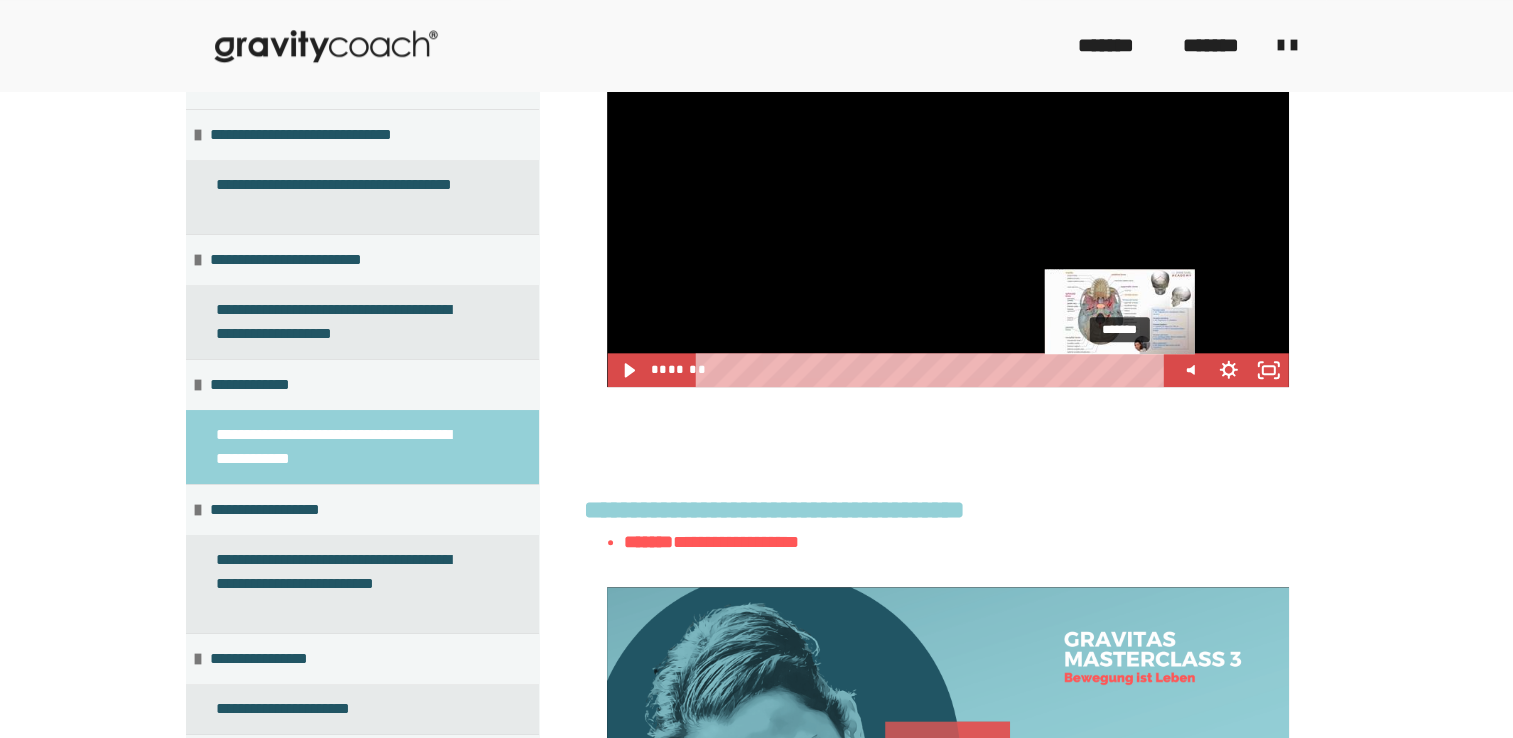 click on "*******" at bounding box center [933, 370] 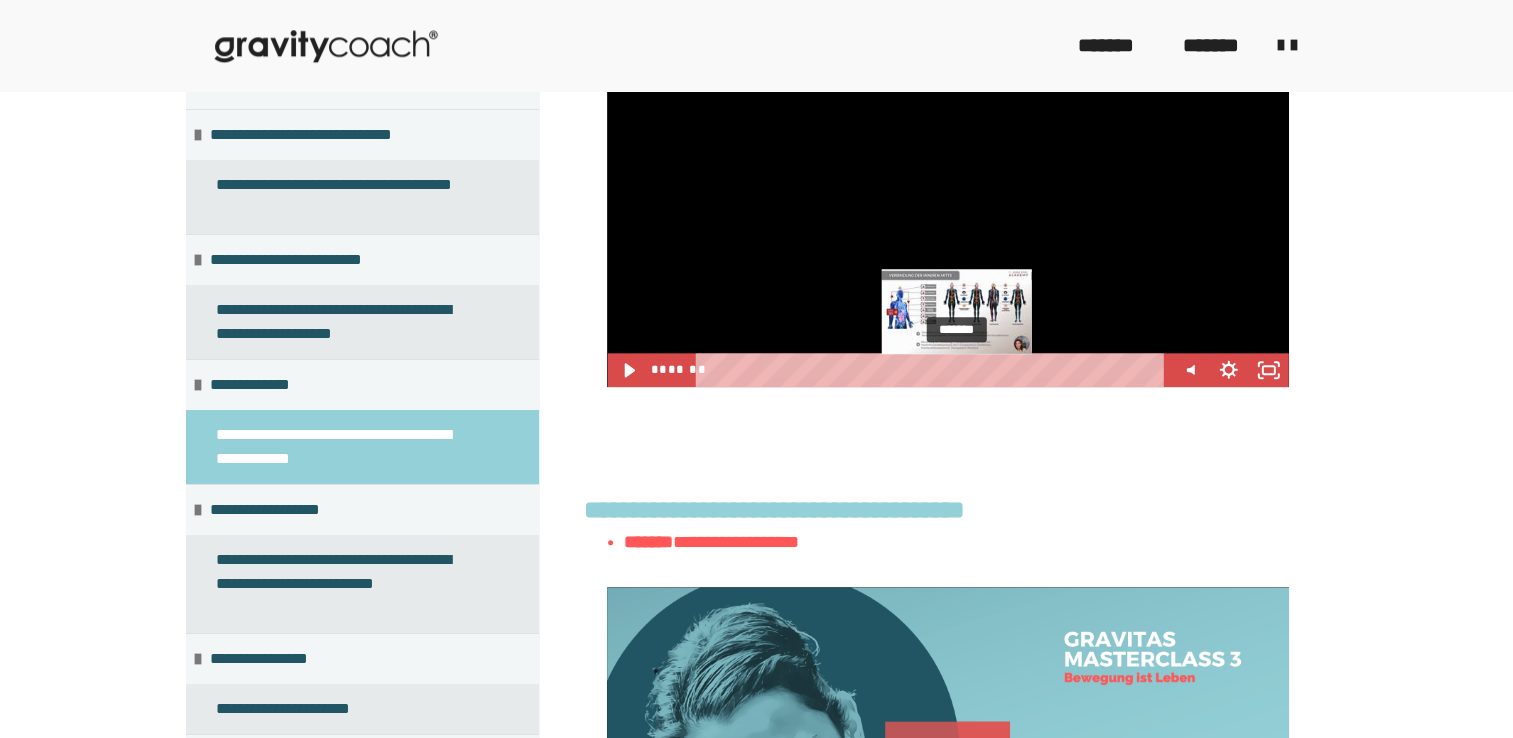 click on "*******" at bounding box center [933, 370] 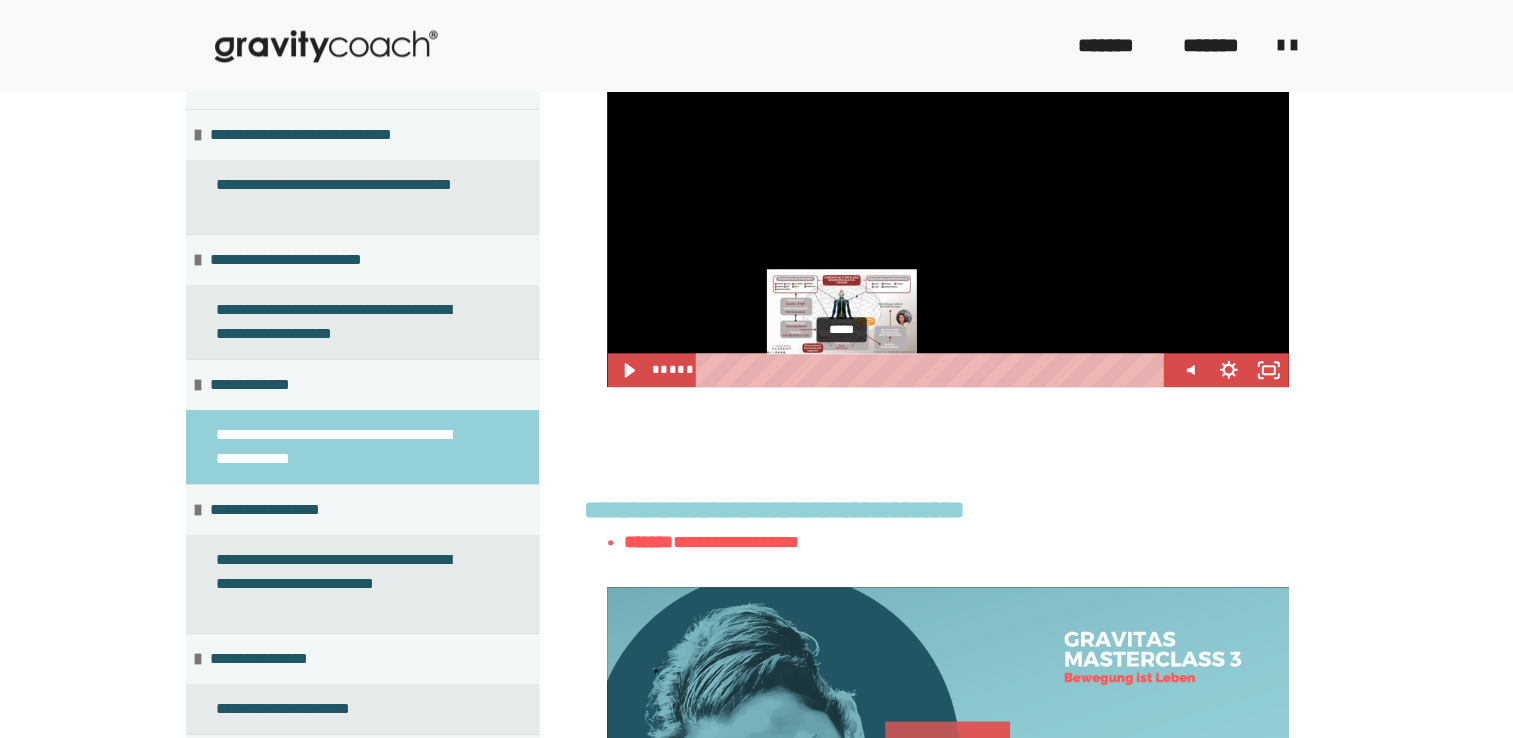 click on "*****" at bounding box center (933, 370) 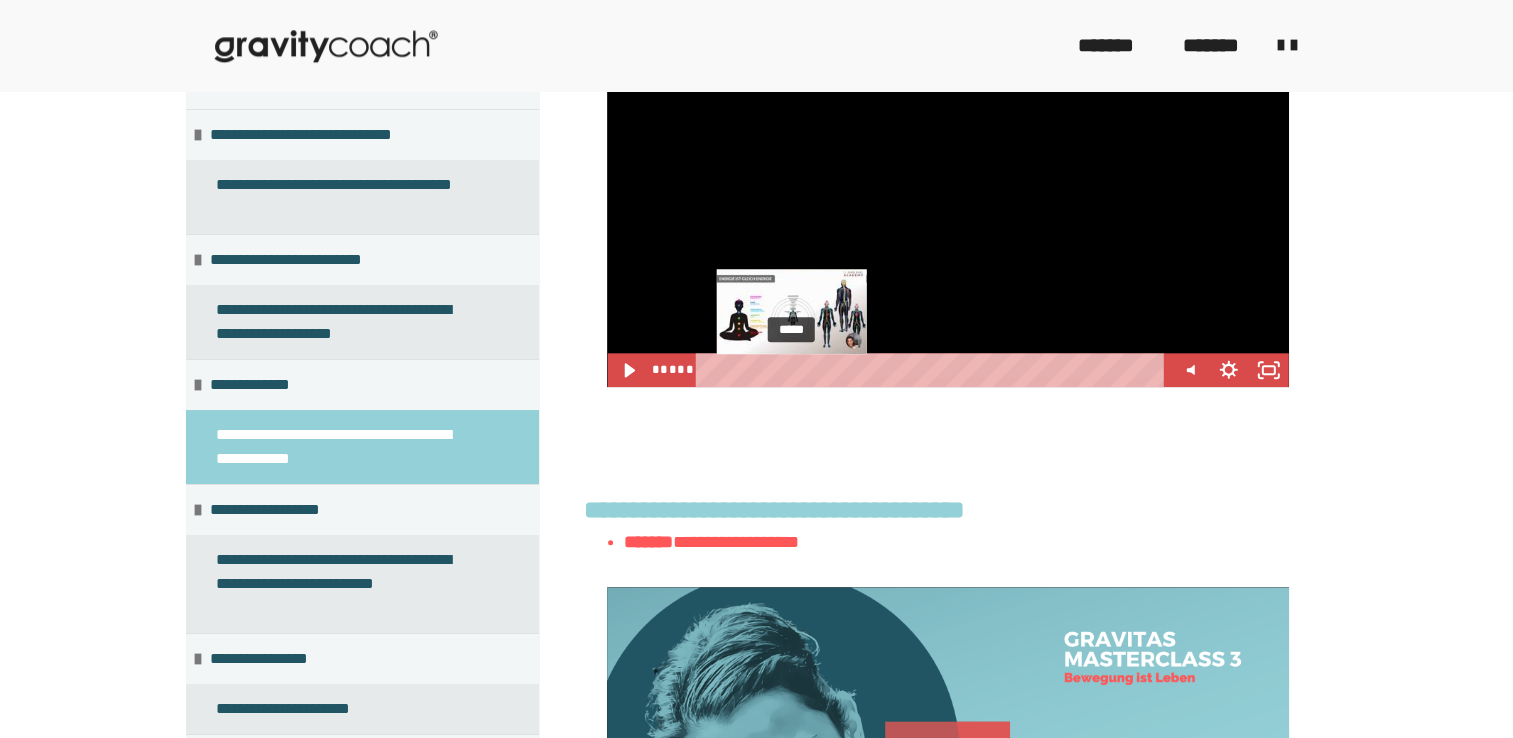 click on "*****" at bounding box center (933, 370) 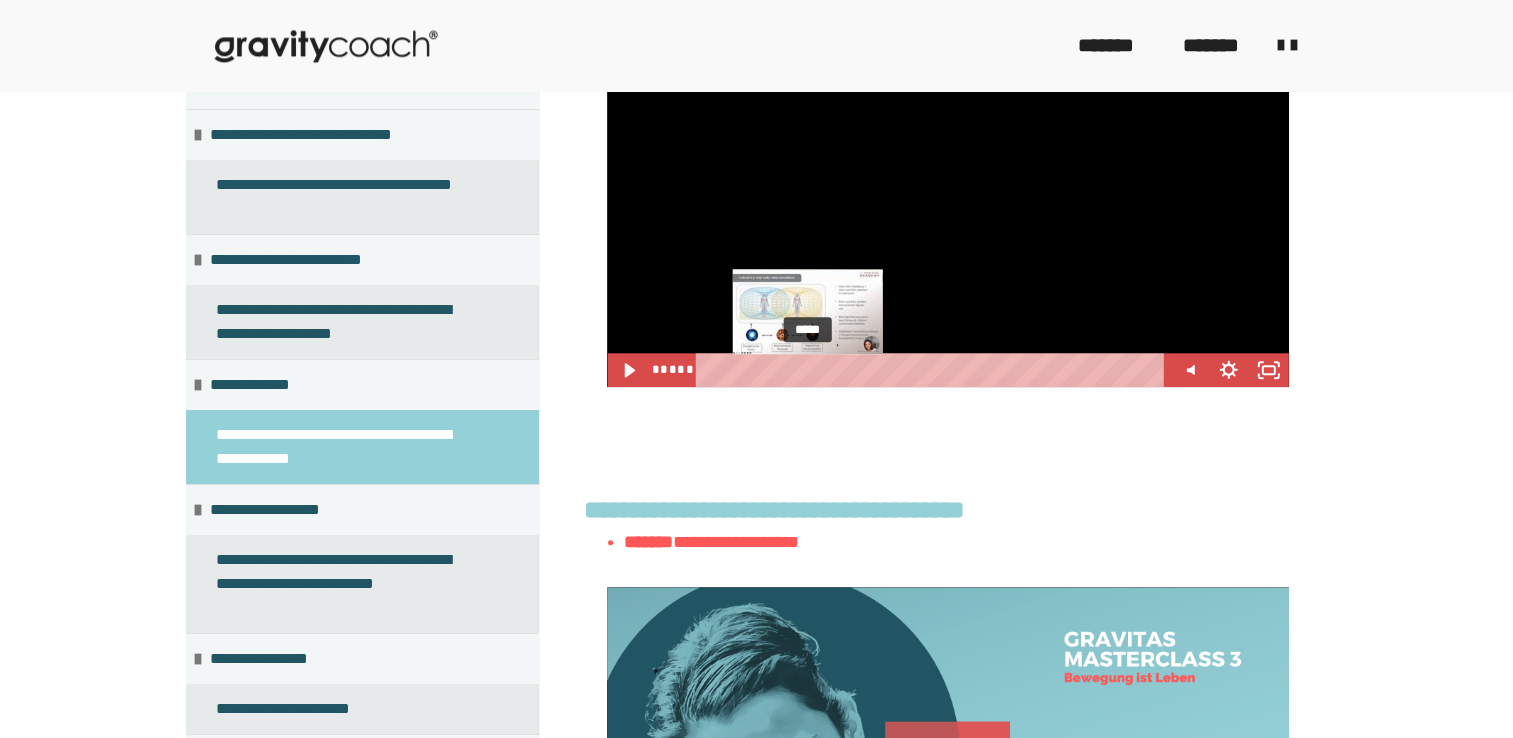 click on "*****" at bounding box center [933, 370] 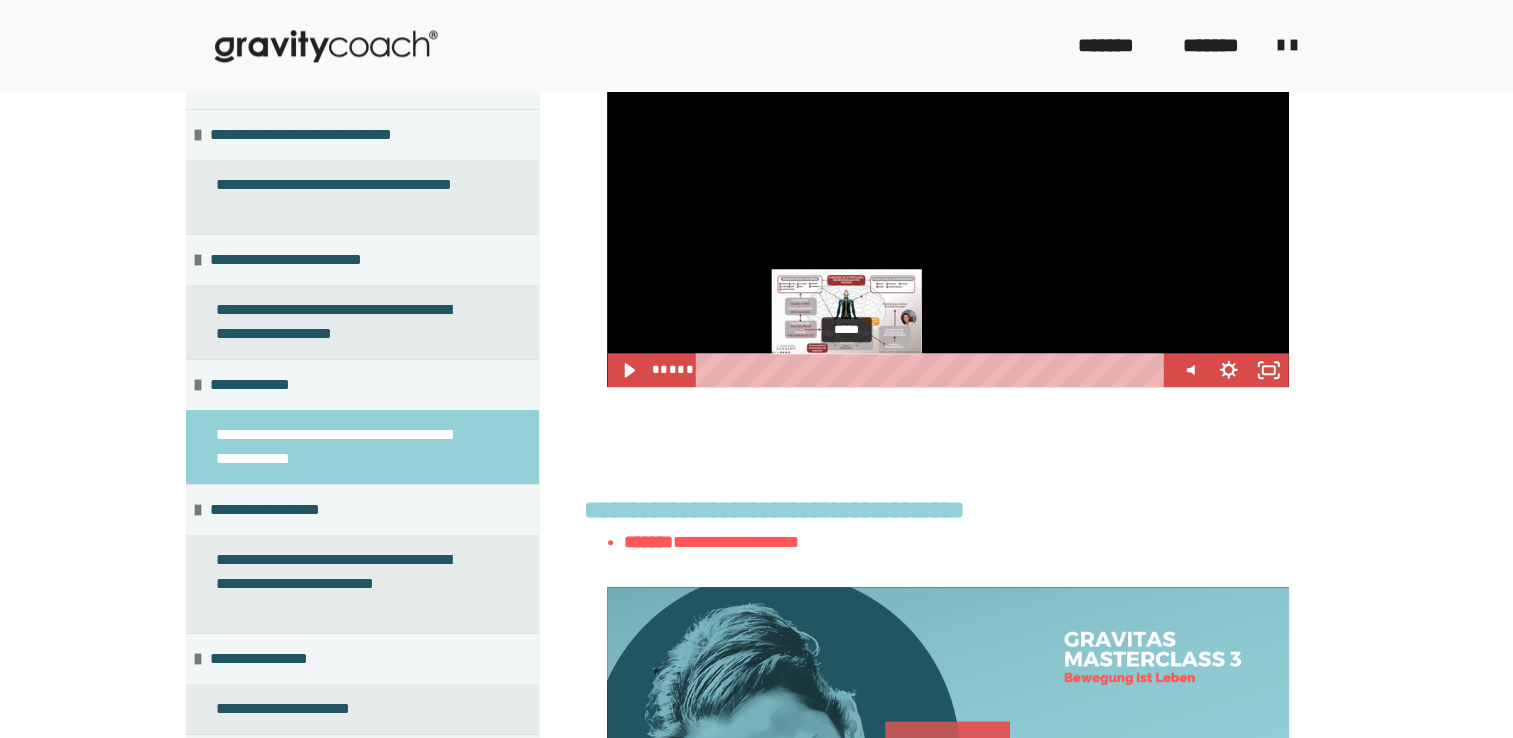 click on "*****" at bounding box center (933, 370) 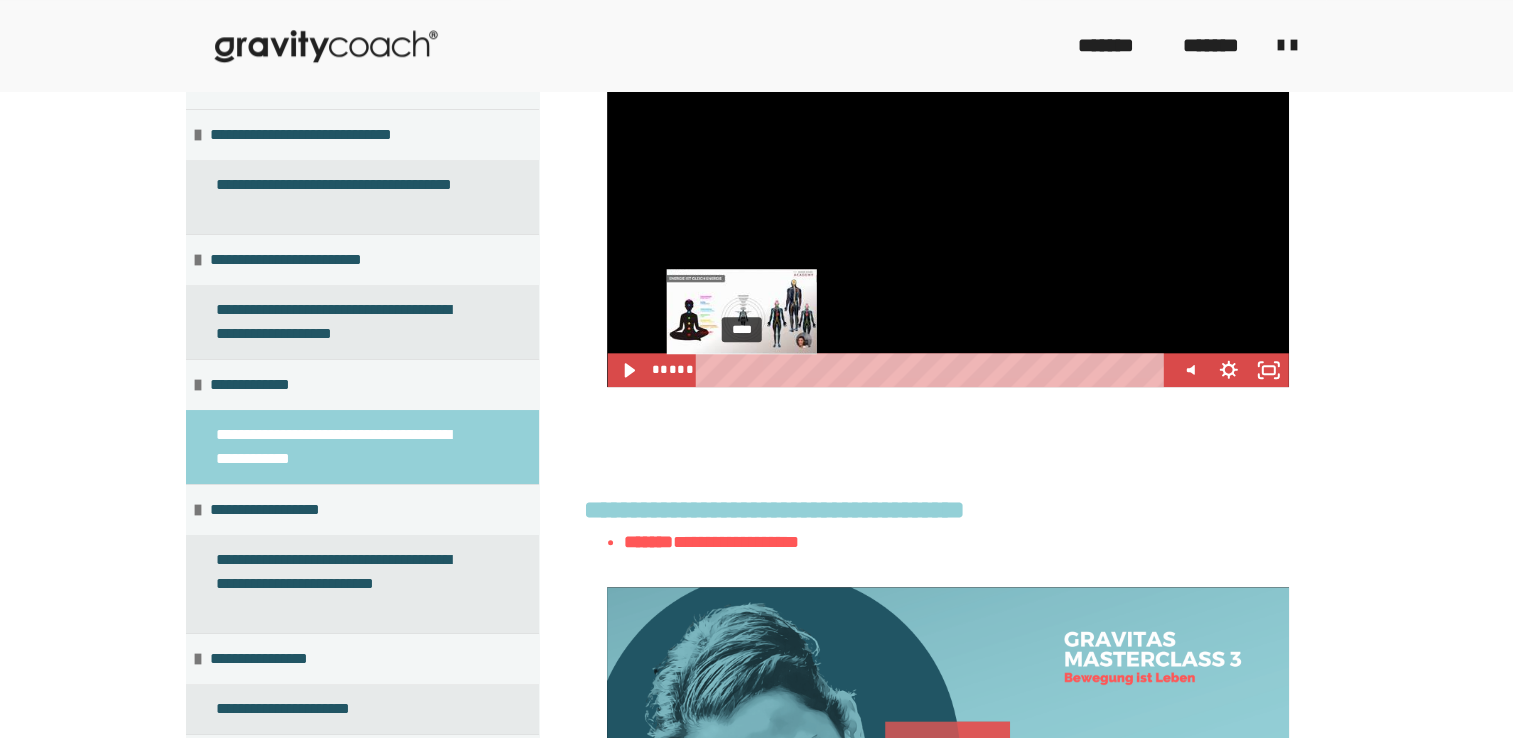 click on "****" at bounding box center (933, 370) 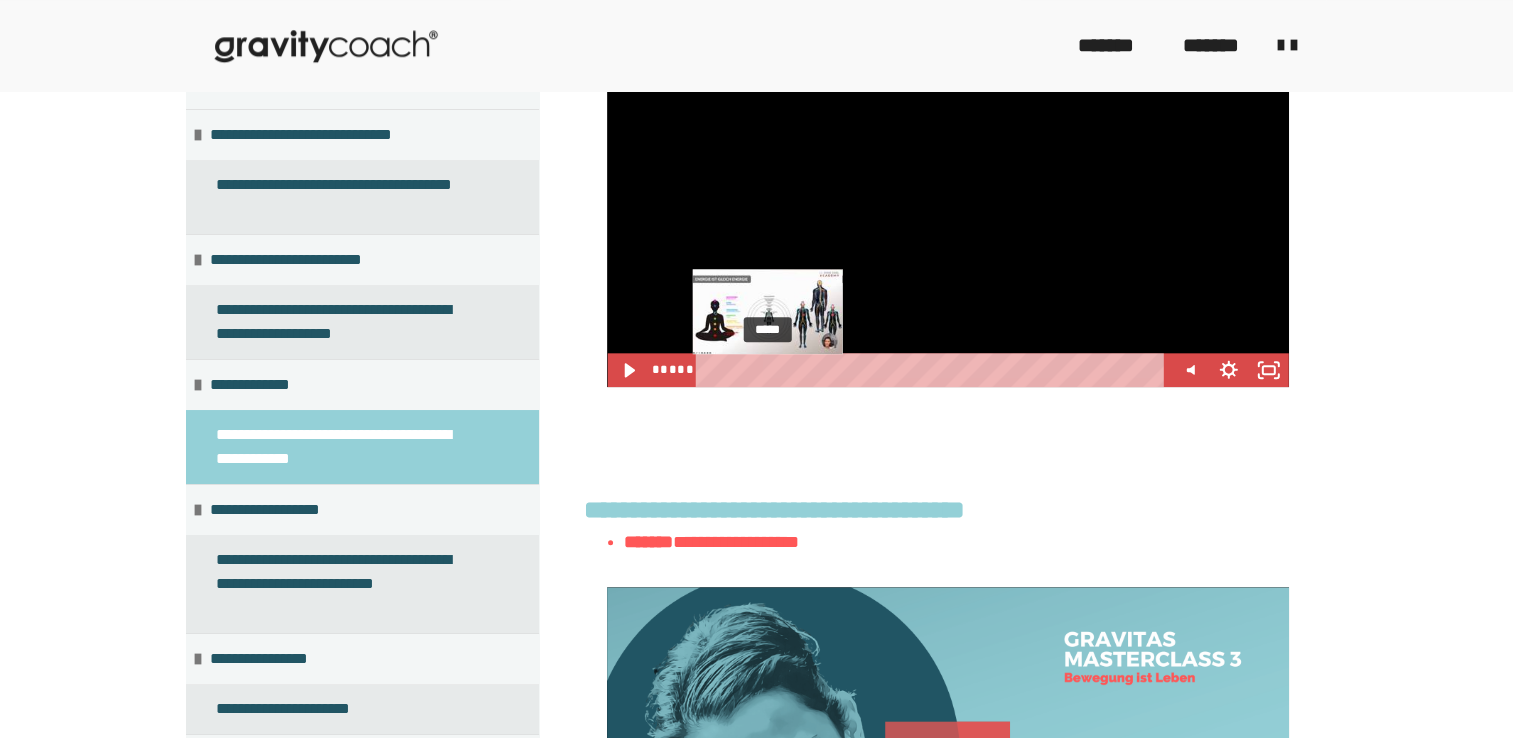 click on "*****" at bounding box center (933, 370) 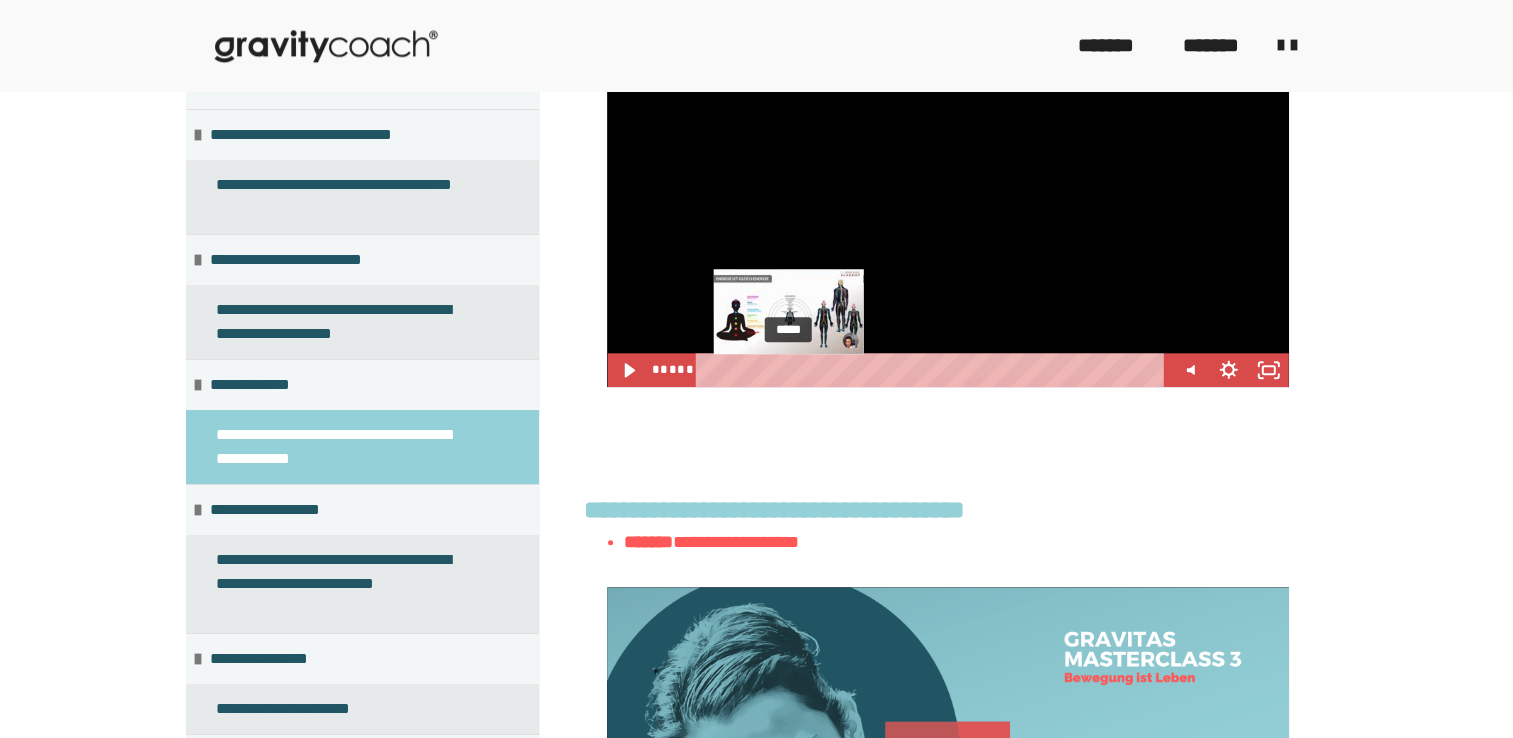 click on "*****" at bounding box center [933, 370] 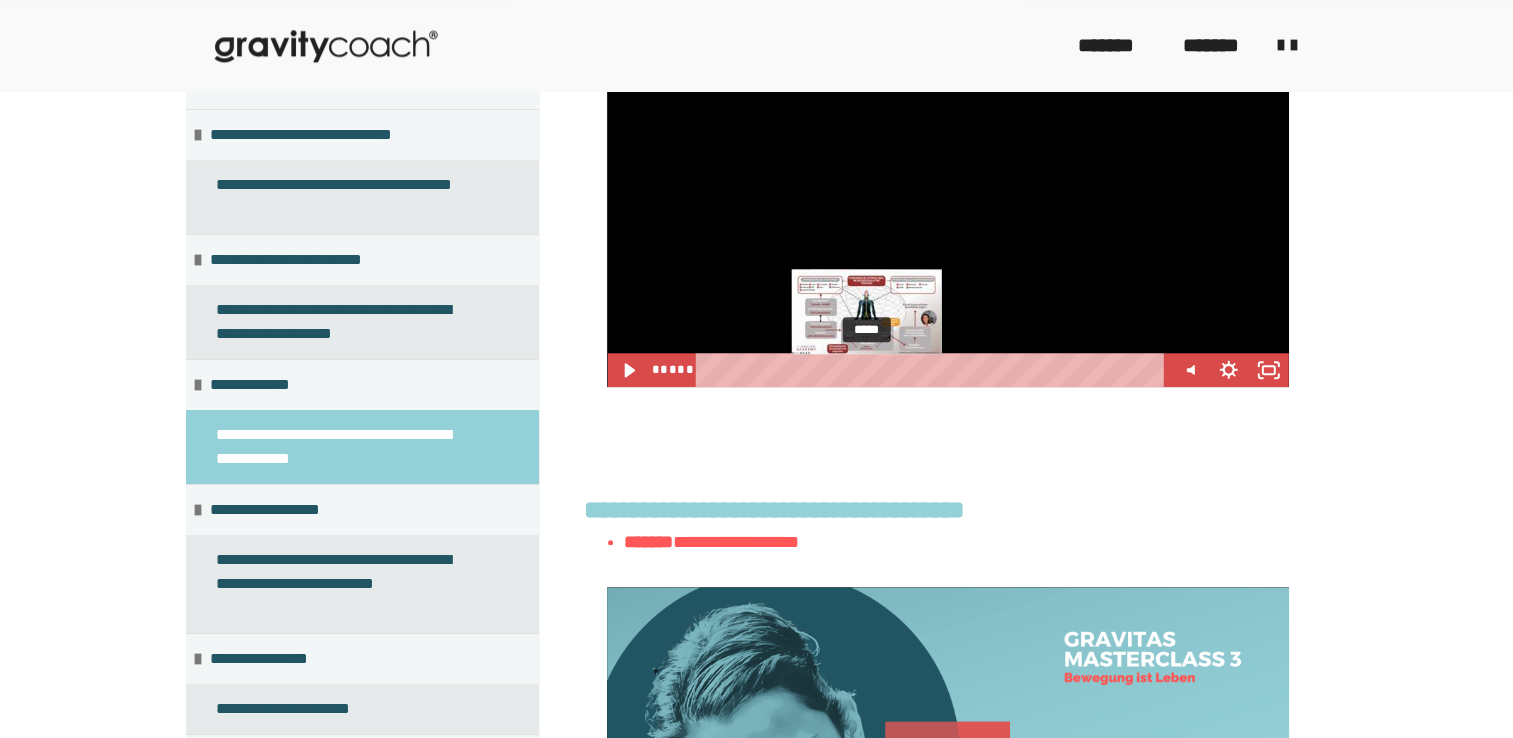 click on "*****" at bounding box center [933, 370] 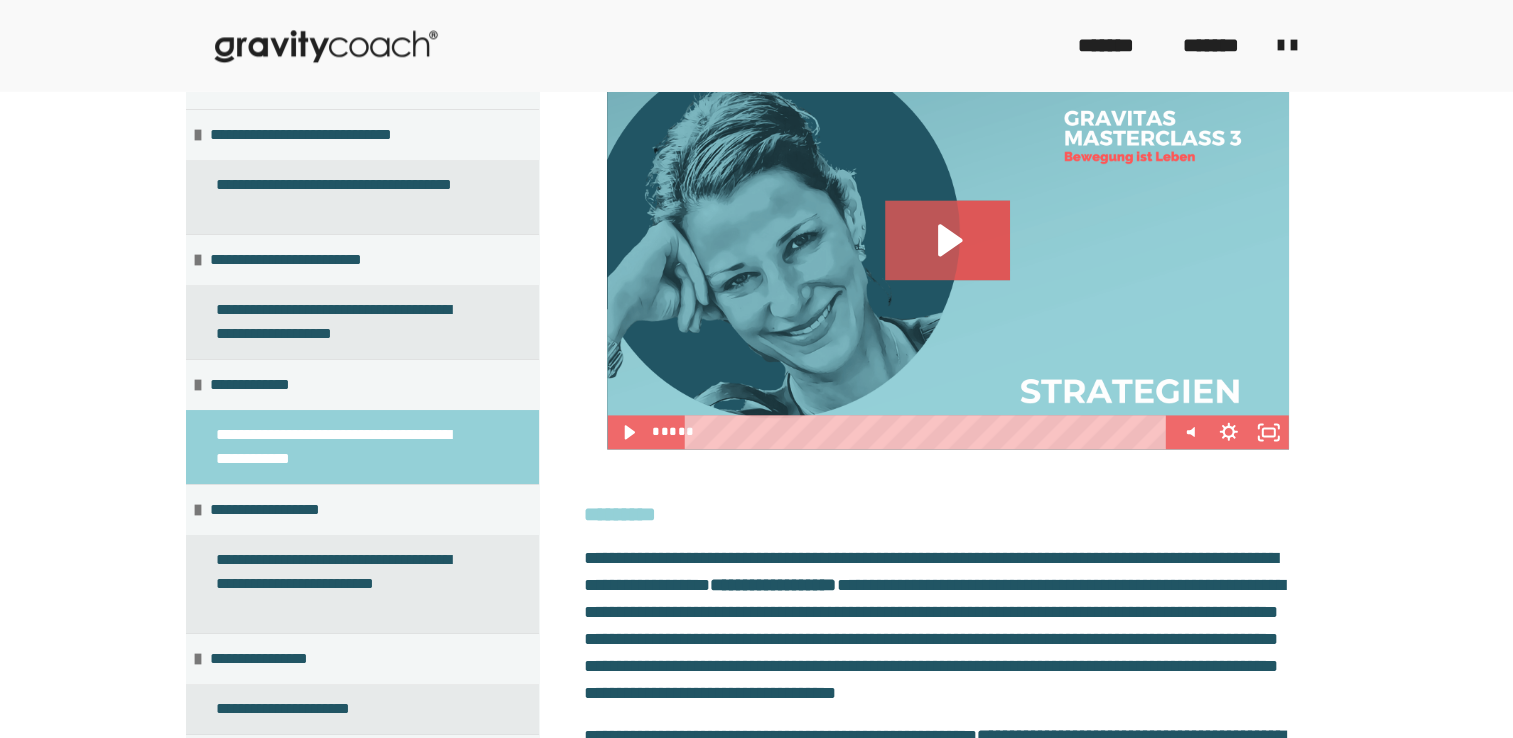scroll, scrollTop: 2676, scrollLeft: 0, axis: vertical 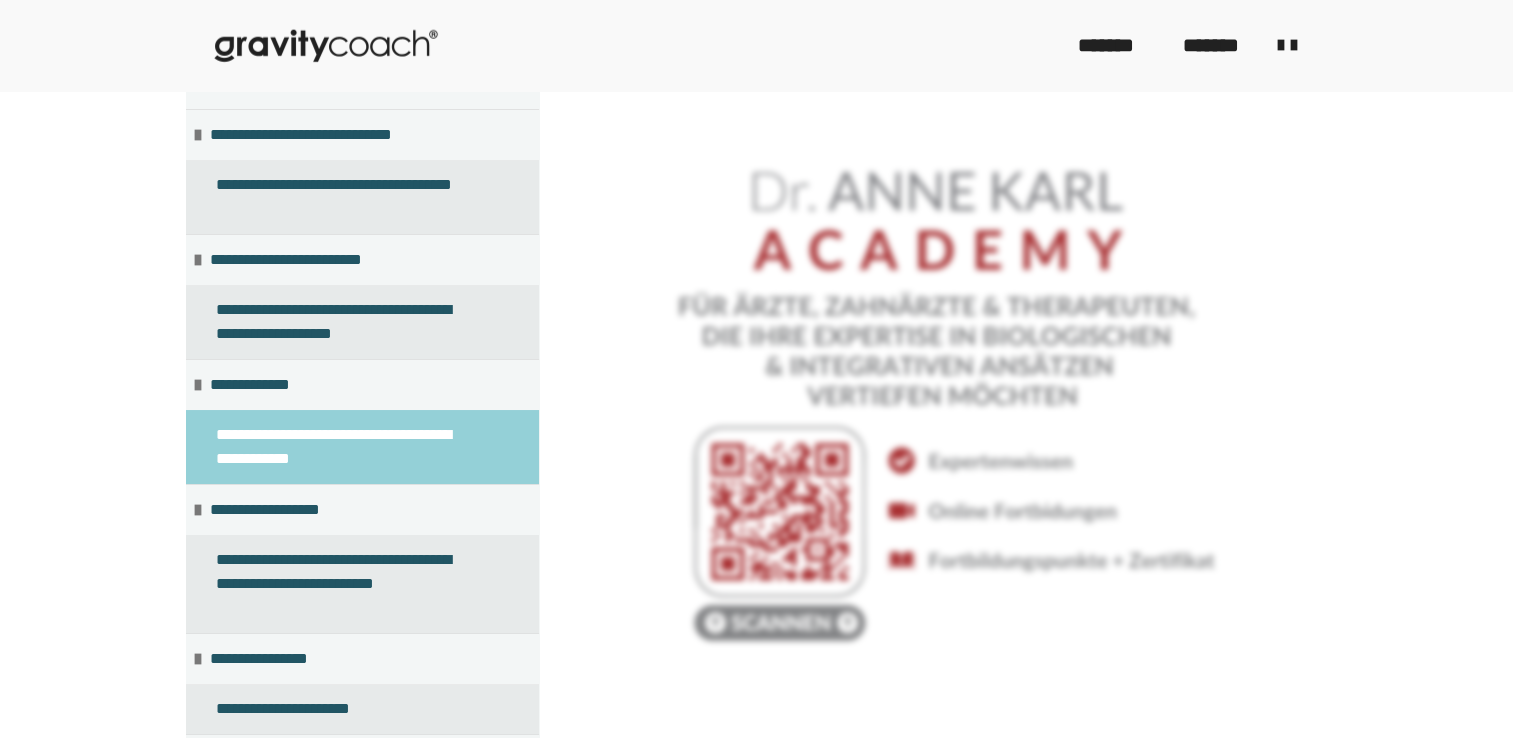 drag, startPoint x: 1527, startPoint y: 711, endPoint x: 1399, endPoint y: 727, distance: 128.99612 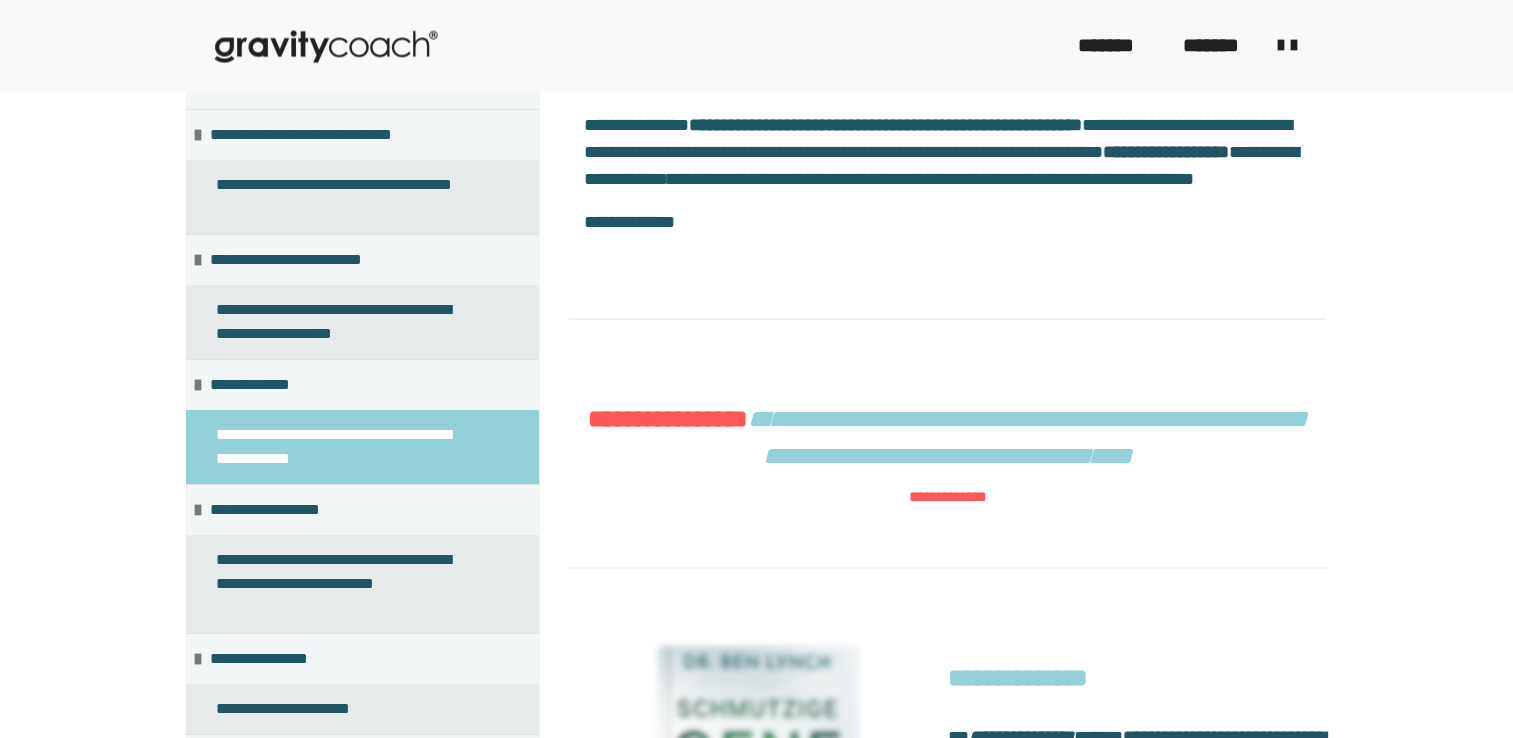 scroll, scrollTop: 1384, scrollLeft: 0, axis: vertical 